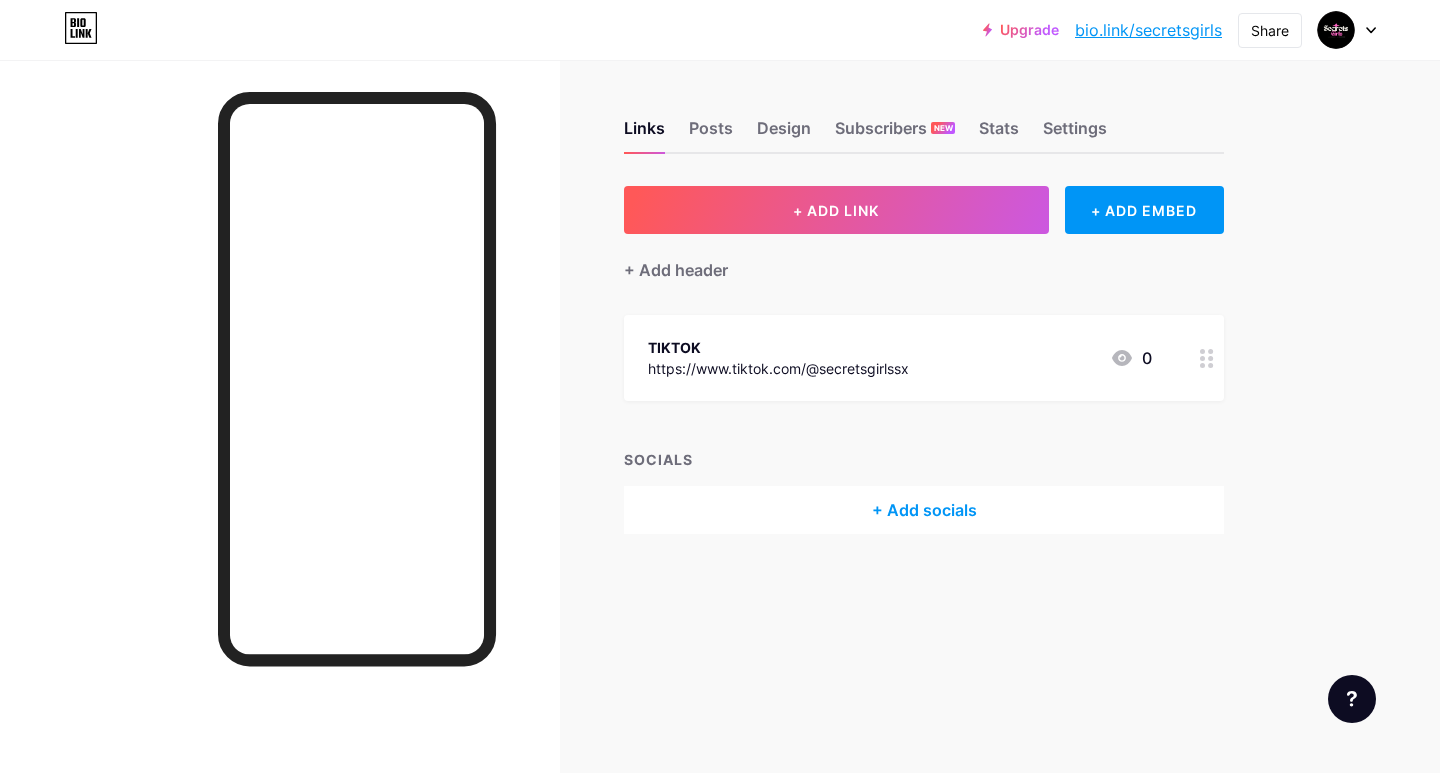 scroll, scrollTop: 0, scrollLeft: 0, axis: both 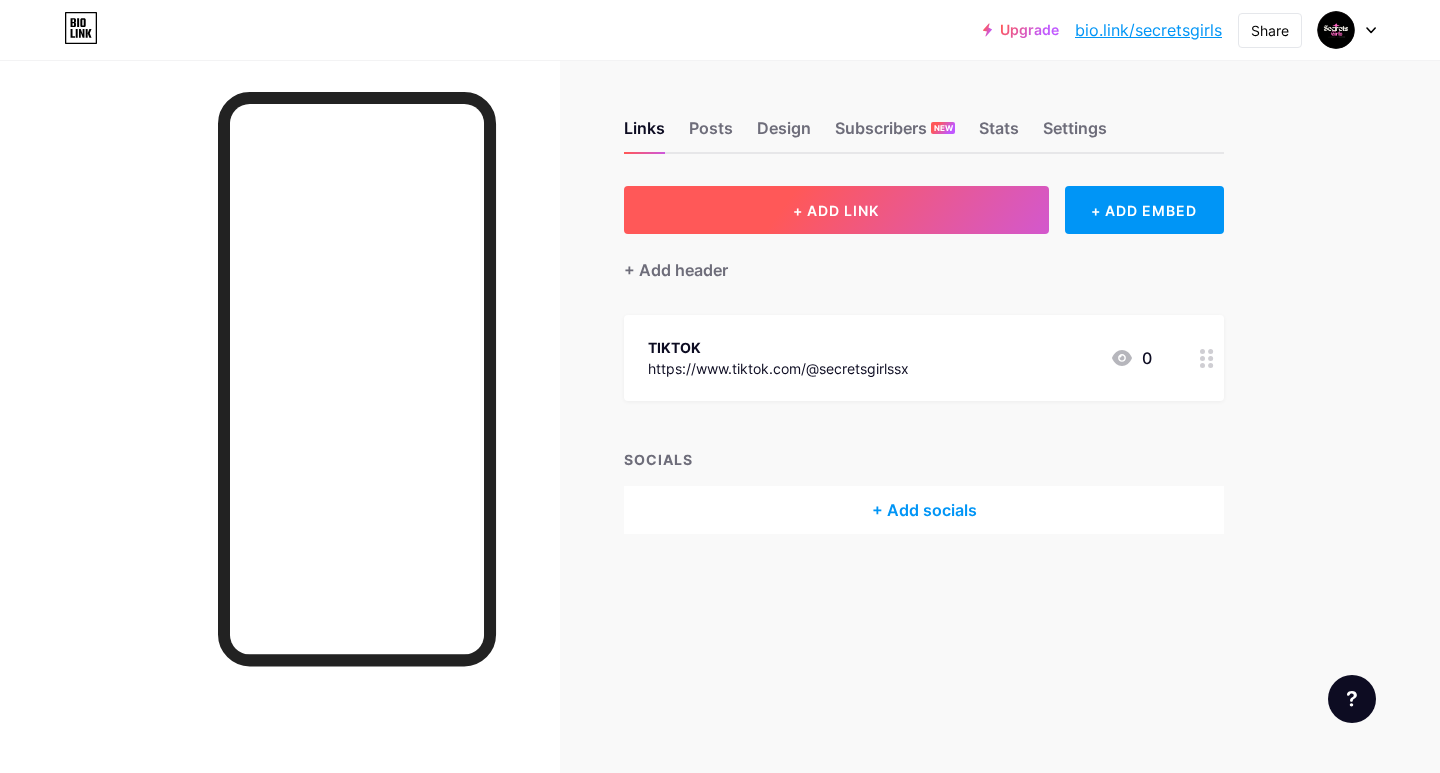 click on "+ ADD LINK" at bounding box center [836, 210] 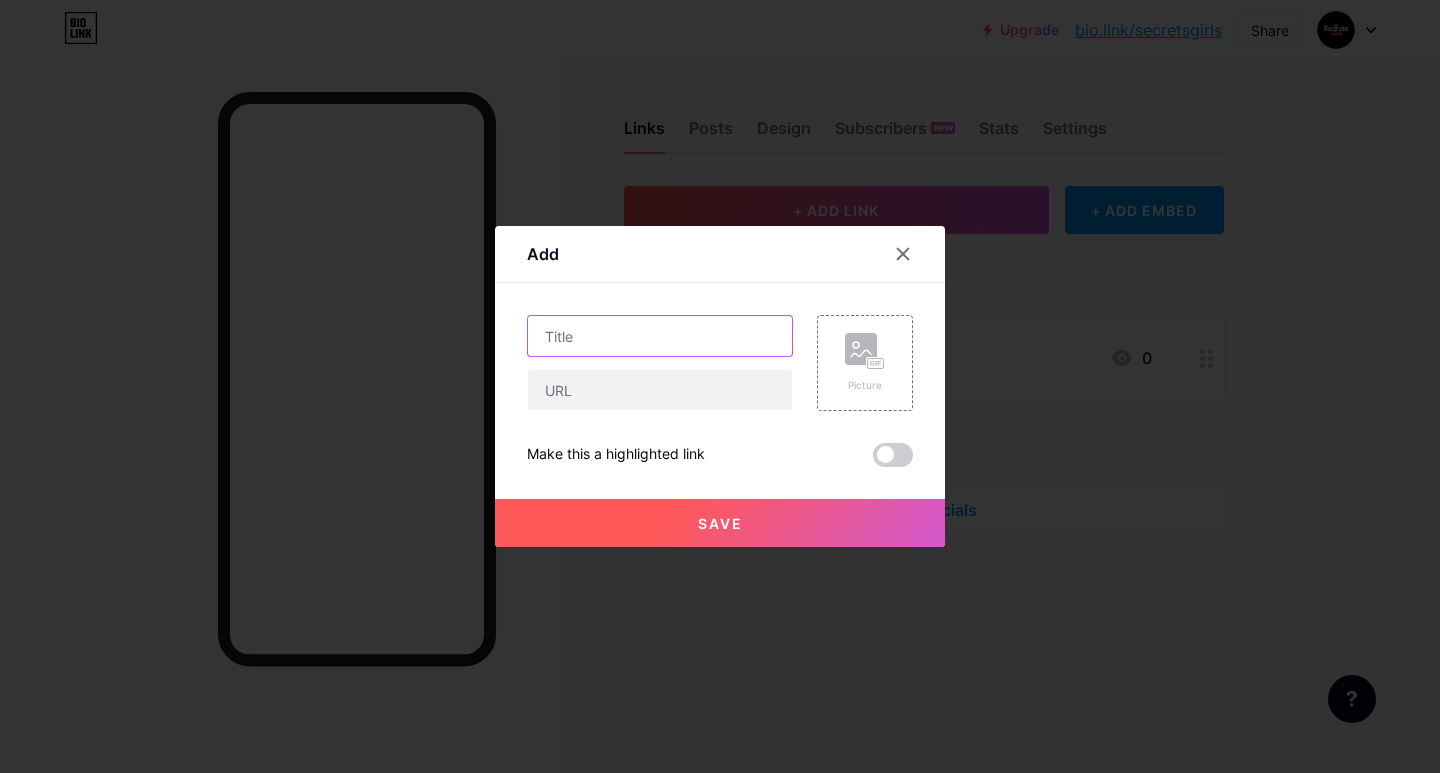 click at bounding box center (660, 336) 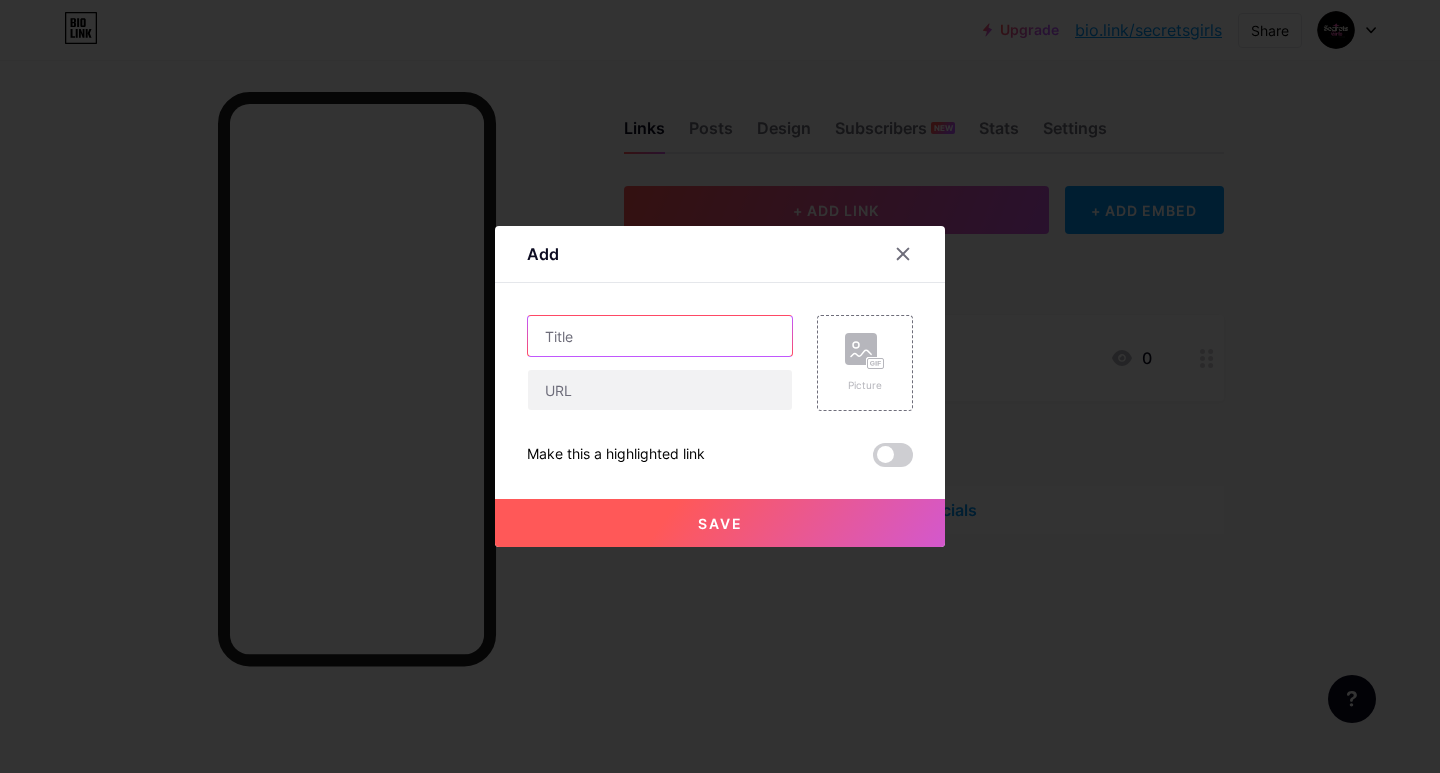 type on "j" 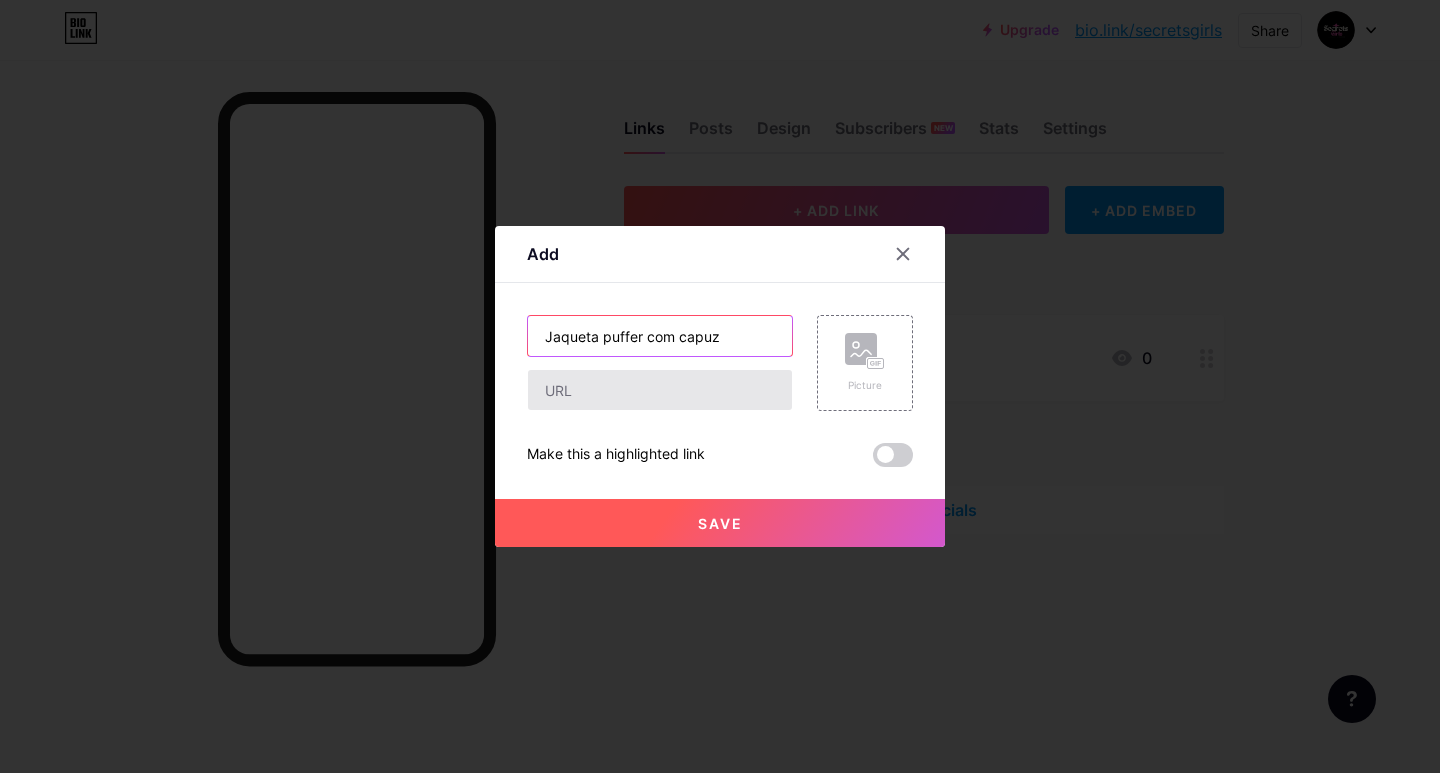type on "Jaqueta puffer com capuz" 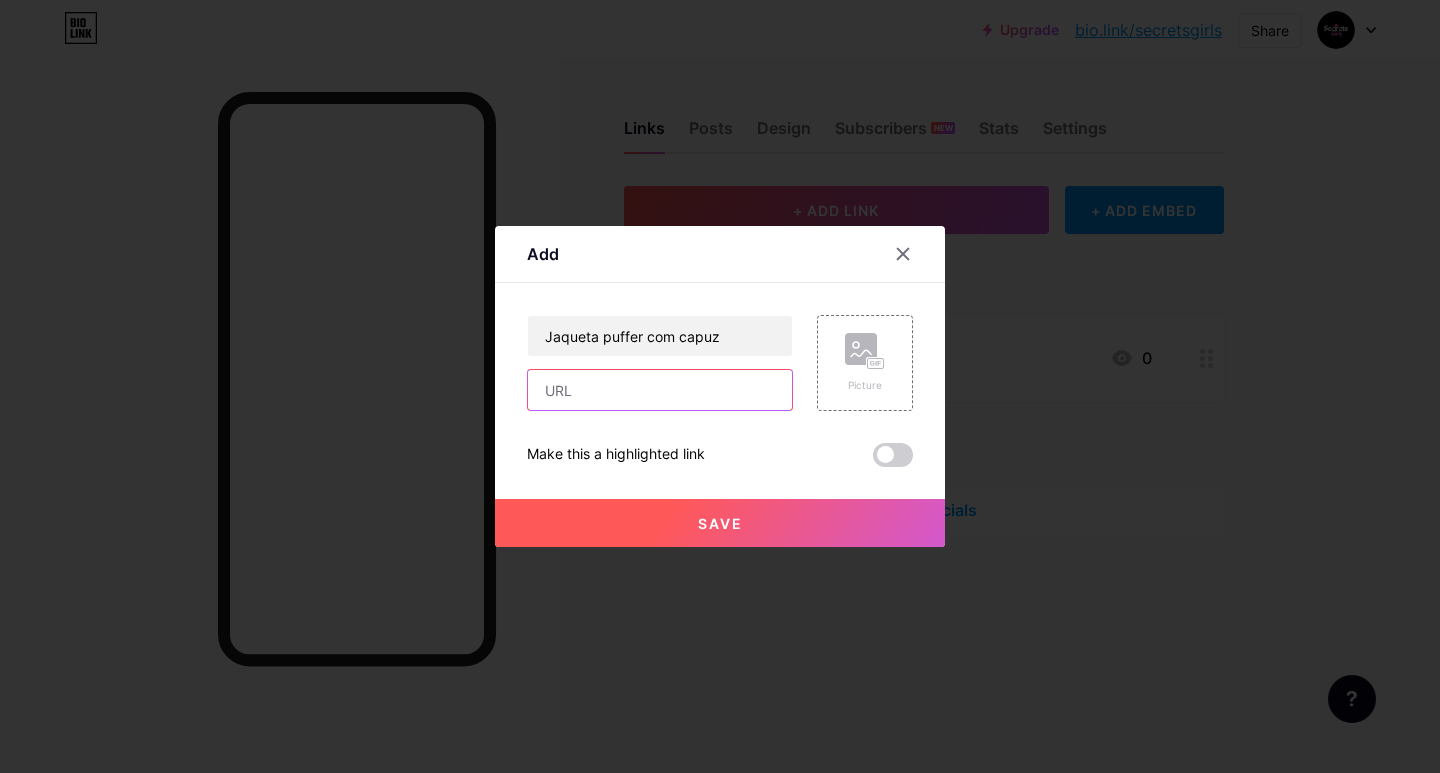 click at bounding box center (660, 390) 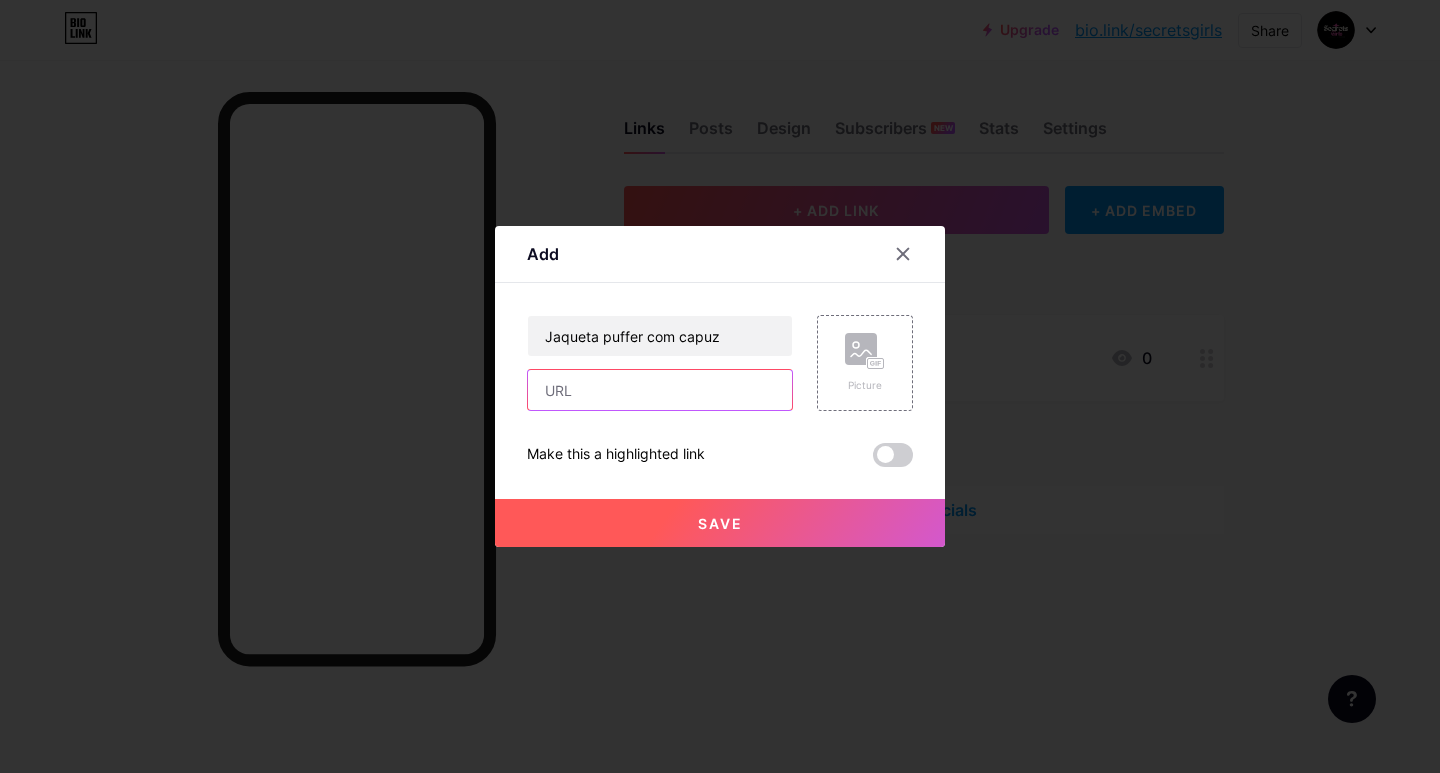 paste on "Dê uma olhada em Jaqueta Puffer Forrada Apeluciada com Capuz Feminina por R$99,00 - R$129,90. Compre na Shopee agora! https://s.shopee.com.br/9znIRK8Lnq?share_channel_code=1" 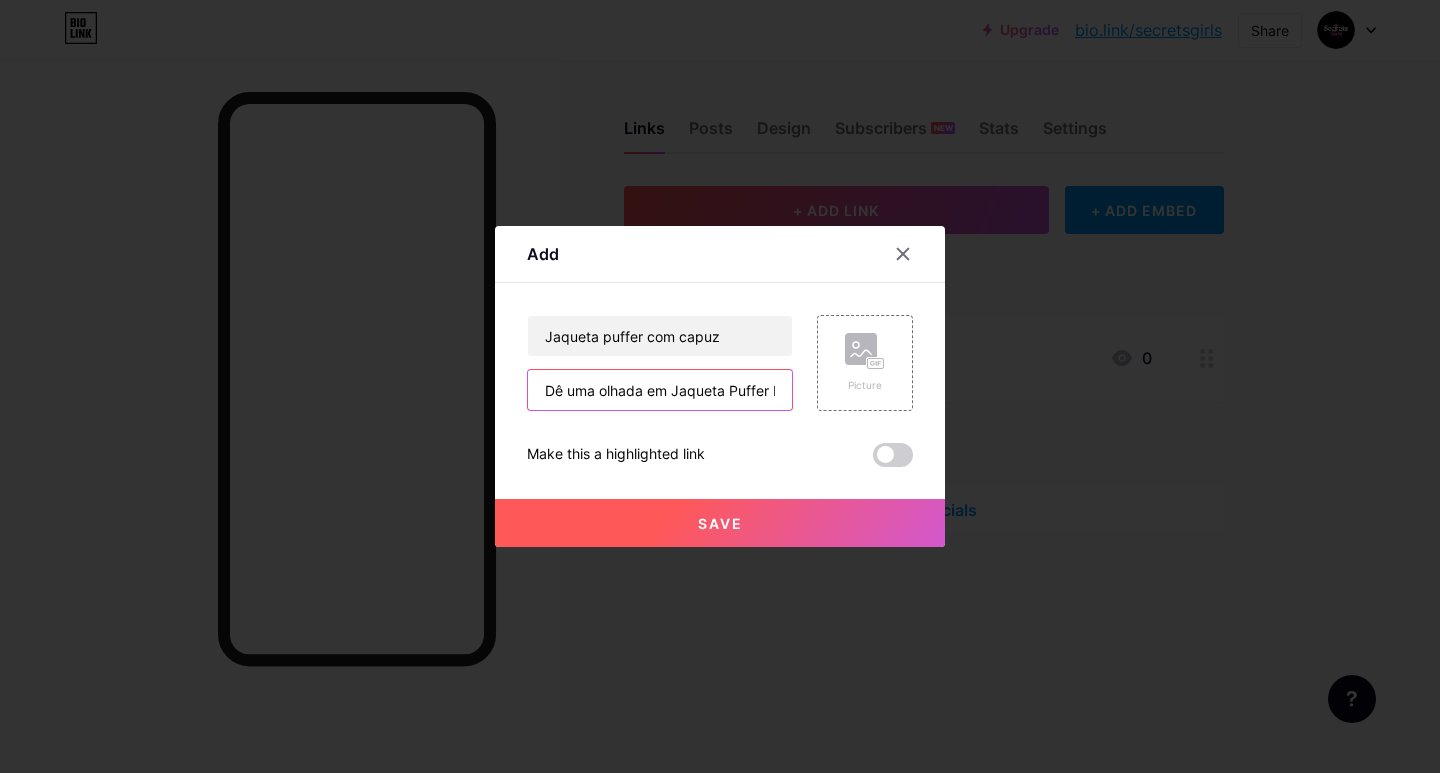 scroll, scrollTop: 0, scrollLeft: 1014, axis: horizontal 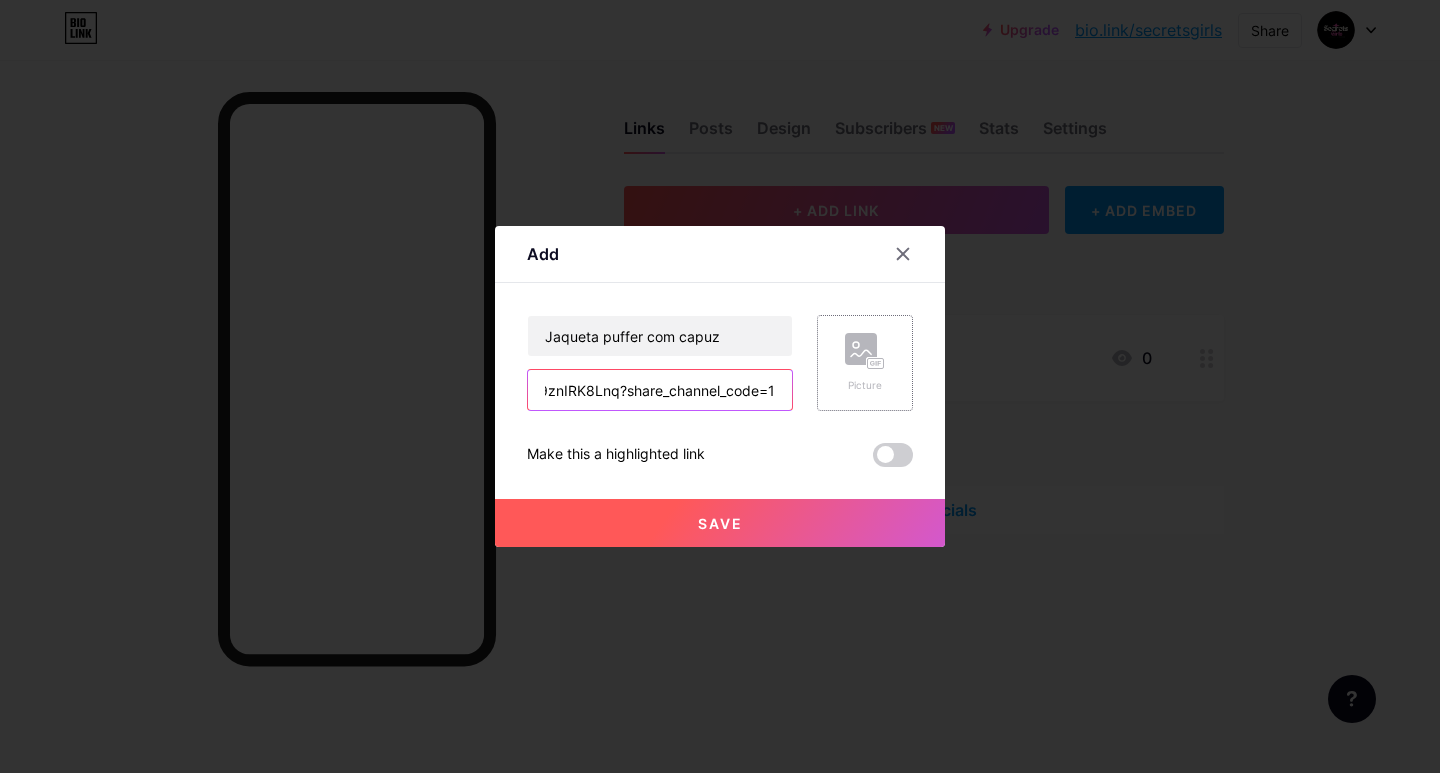 type on "Dê uma olhada em Jaqueta Puffer Forrada Apeluciada com Capuz Feminina por R$99,00 - R$129,90. Compre na Shopee agora! https://s.shopee.com.br/9znIRK8Lnq?share_channel_code=1" 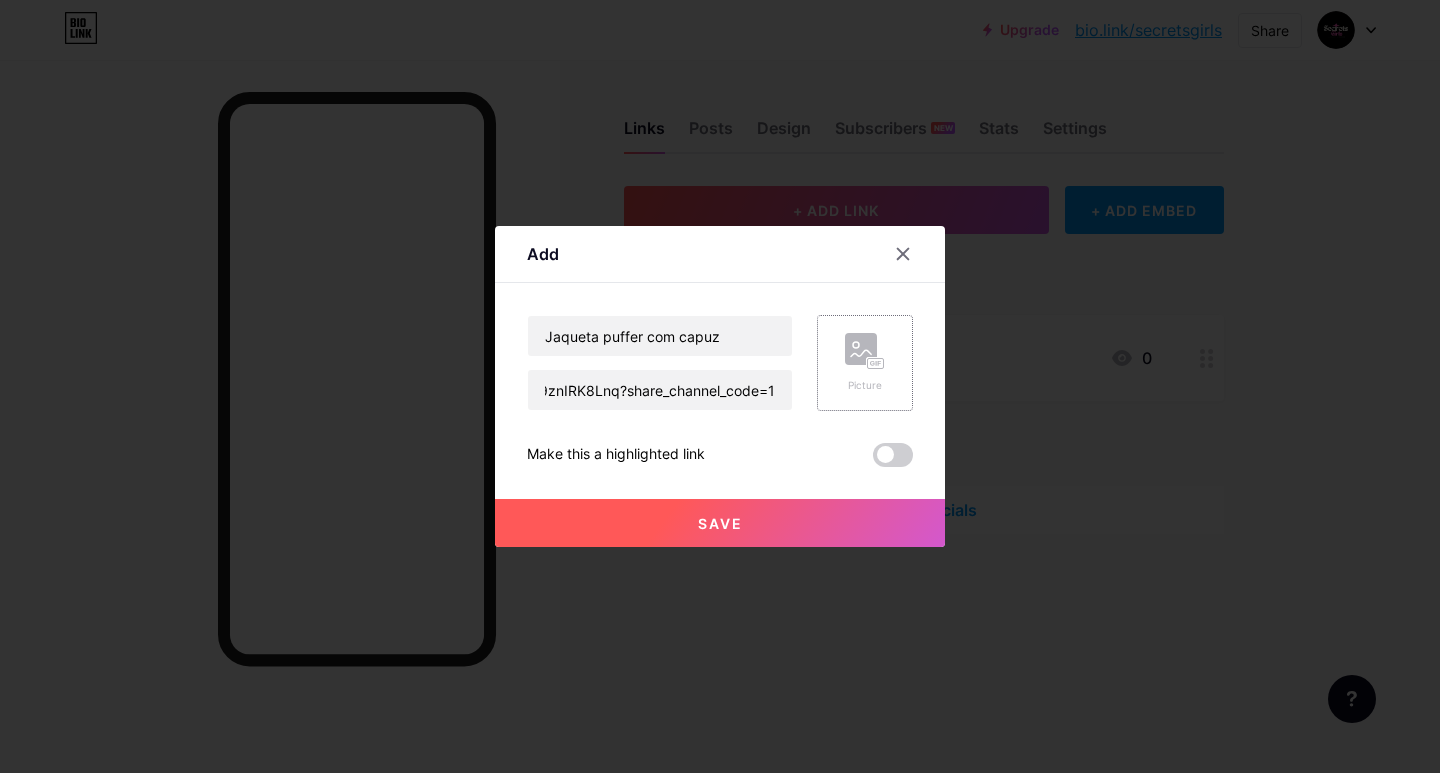 click 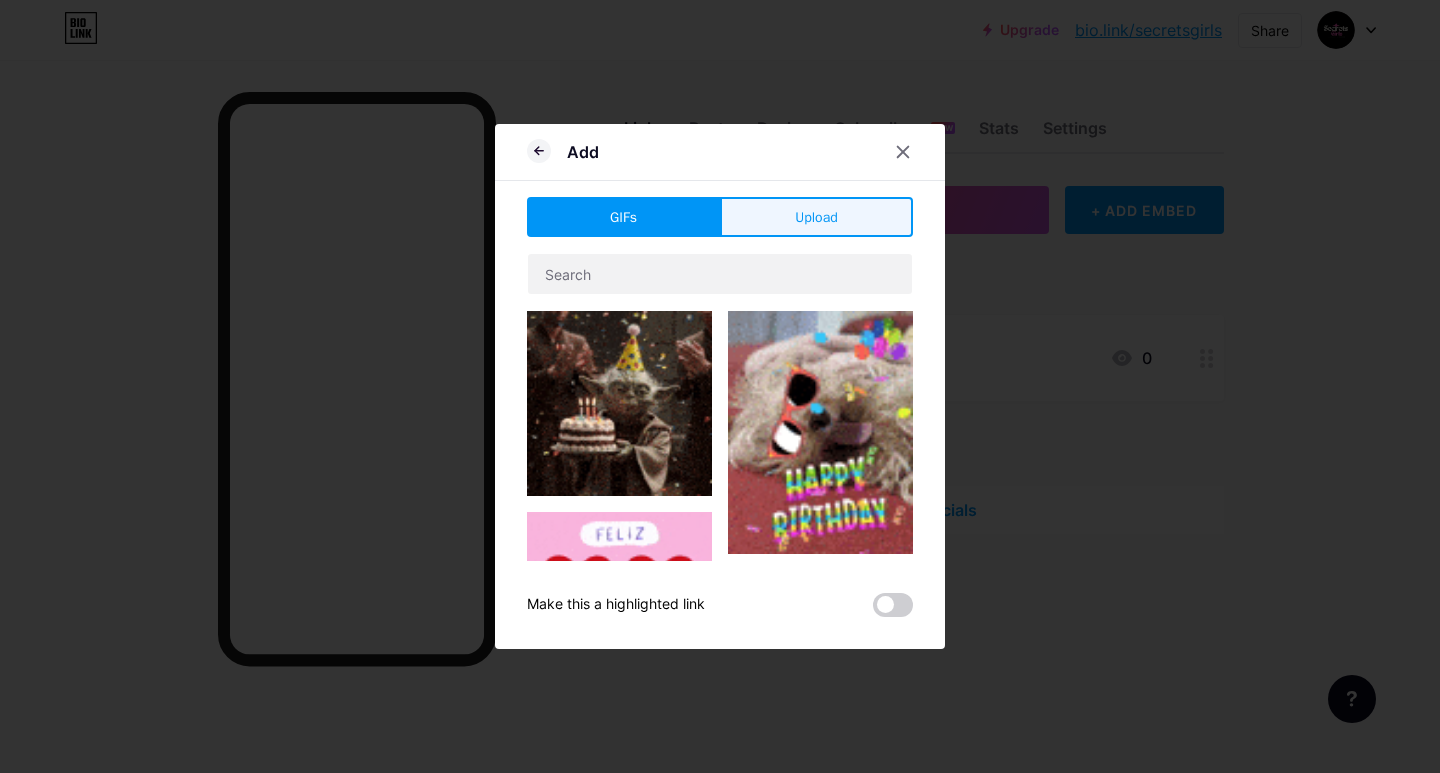 click on "Upload" at bounding box center (816, 217) 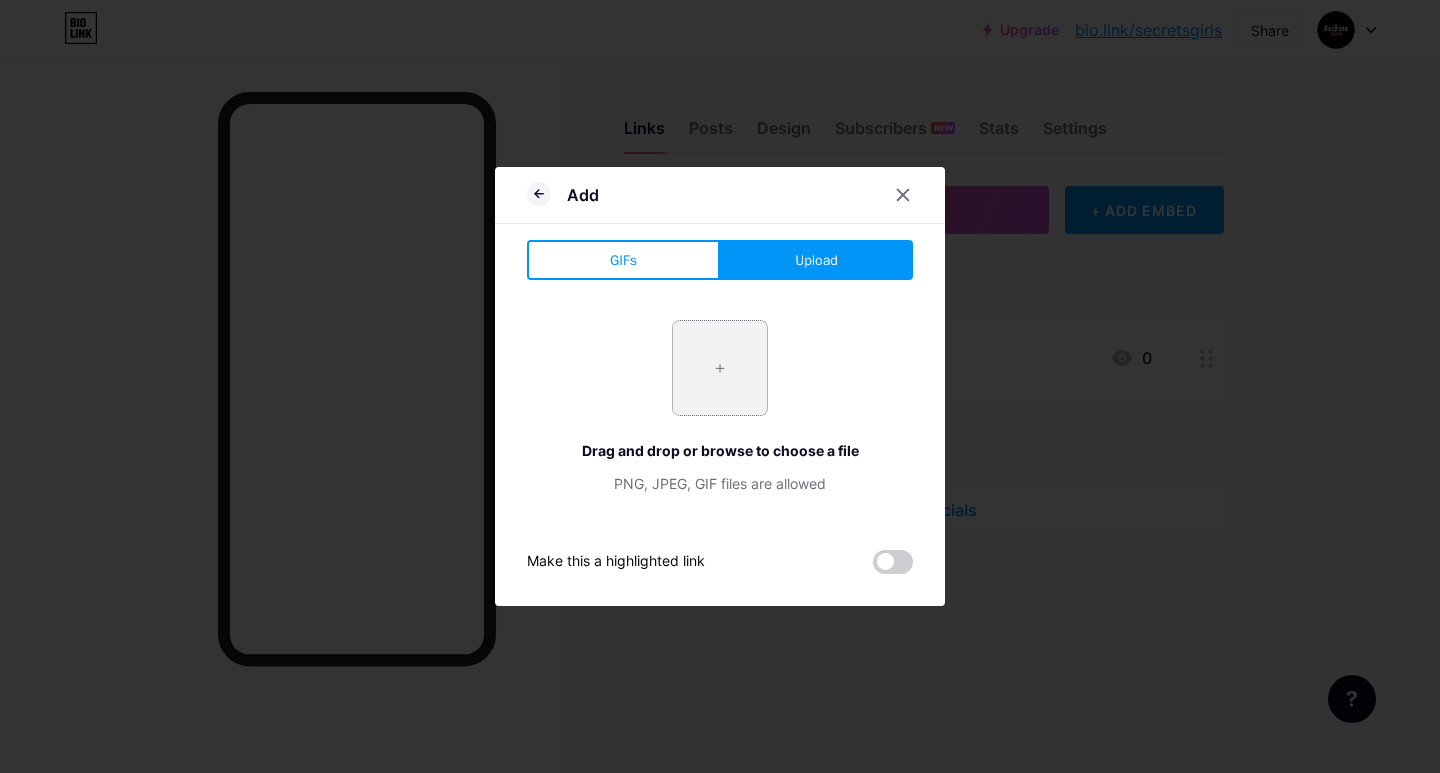 click at bounding box center (720, 368) 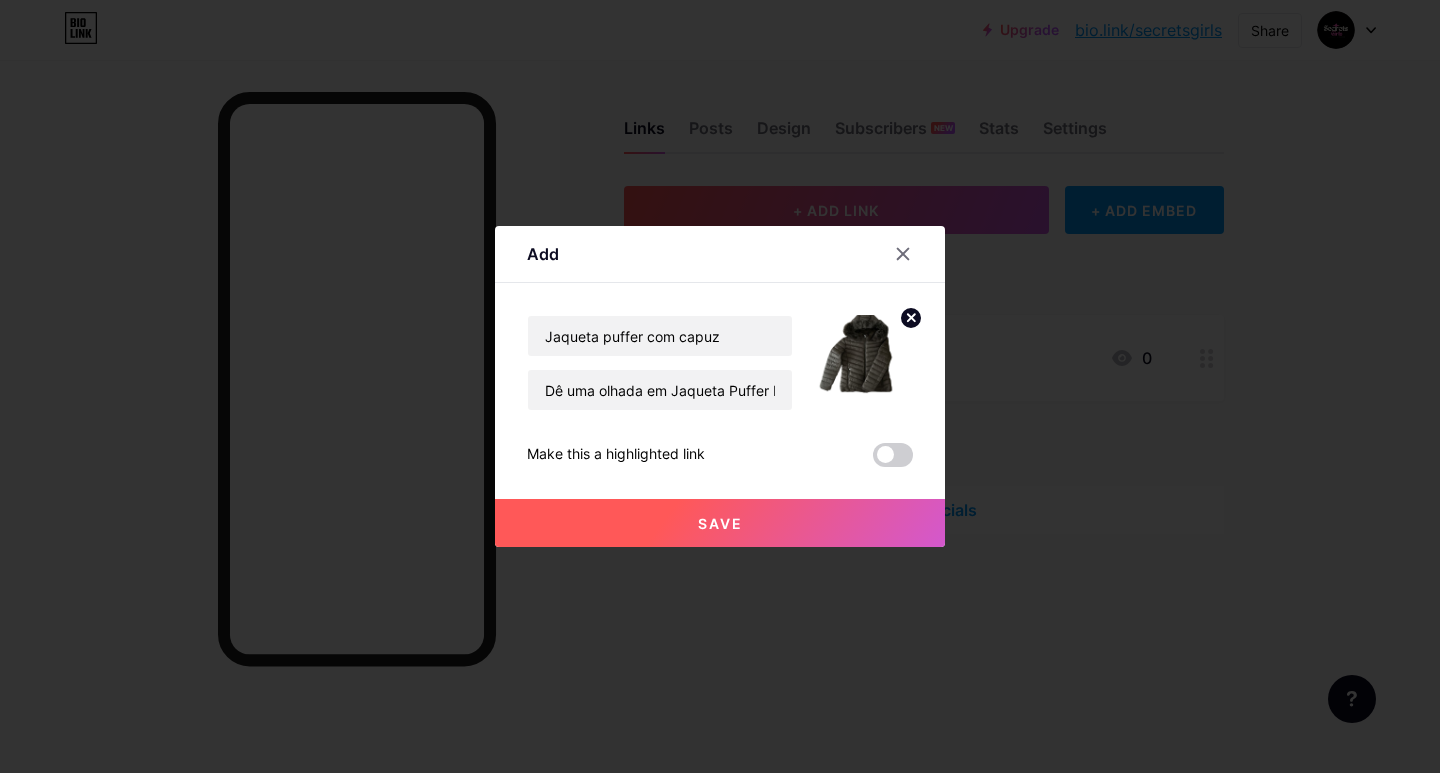 drag, startPoint x: 522, startPoint y: 459, endPoint x: 708, endPoint y: 459, distance: 186 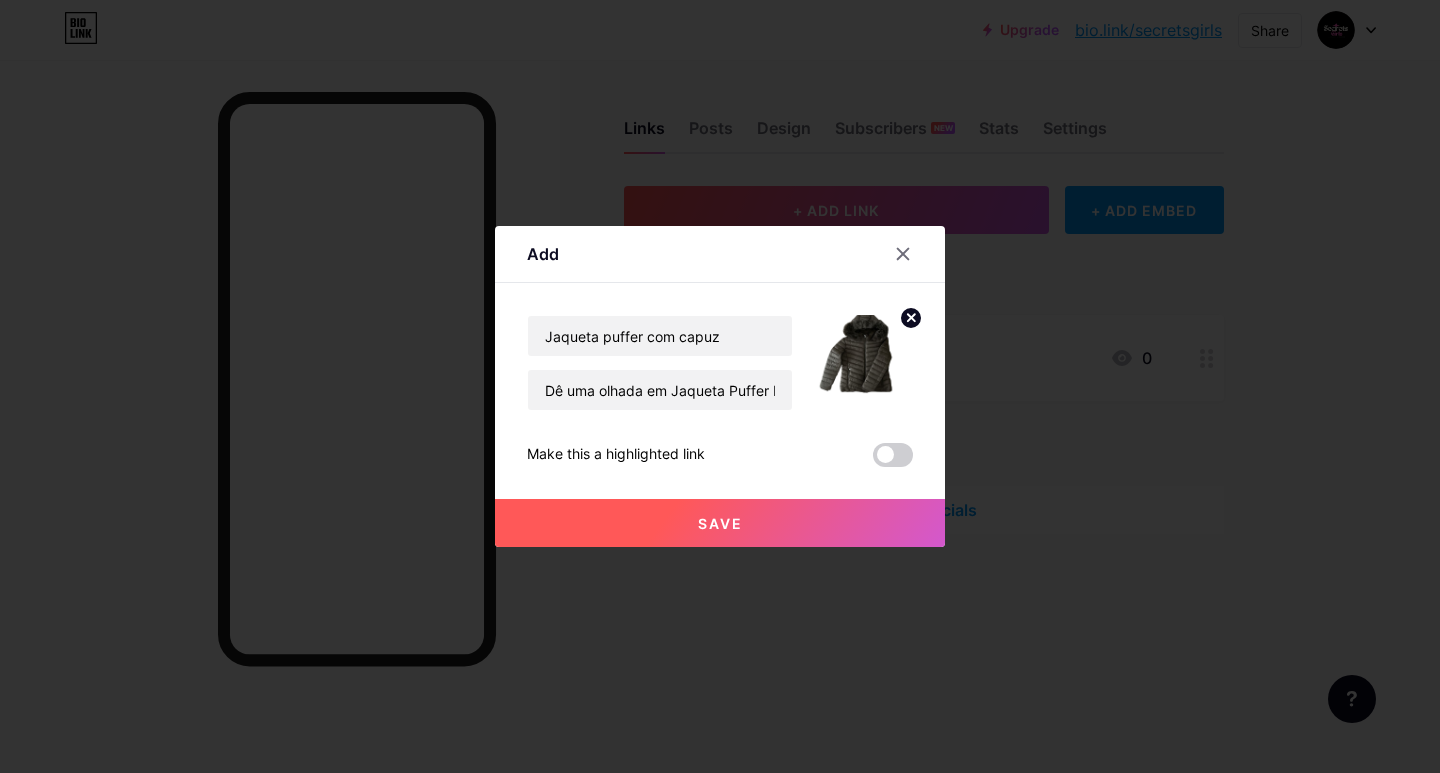 click on "Make this a highlighted link" at bounding box center [720, 455] 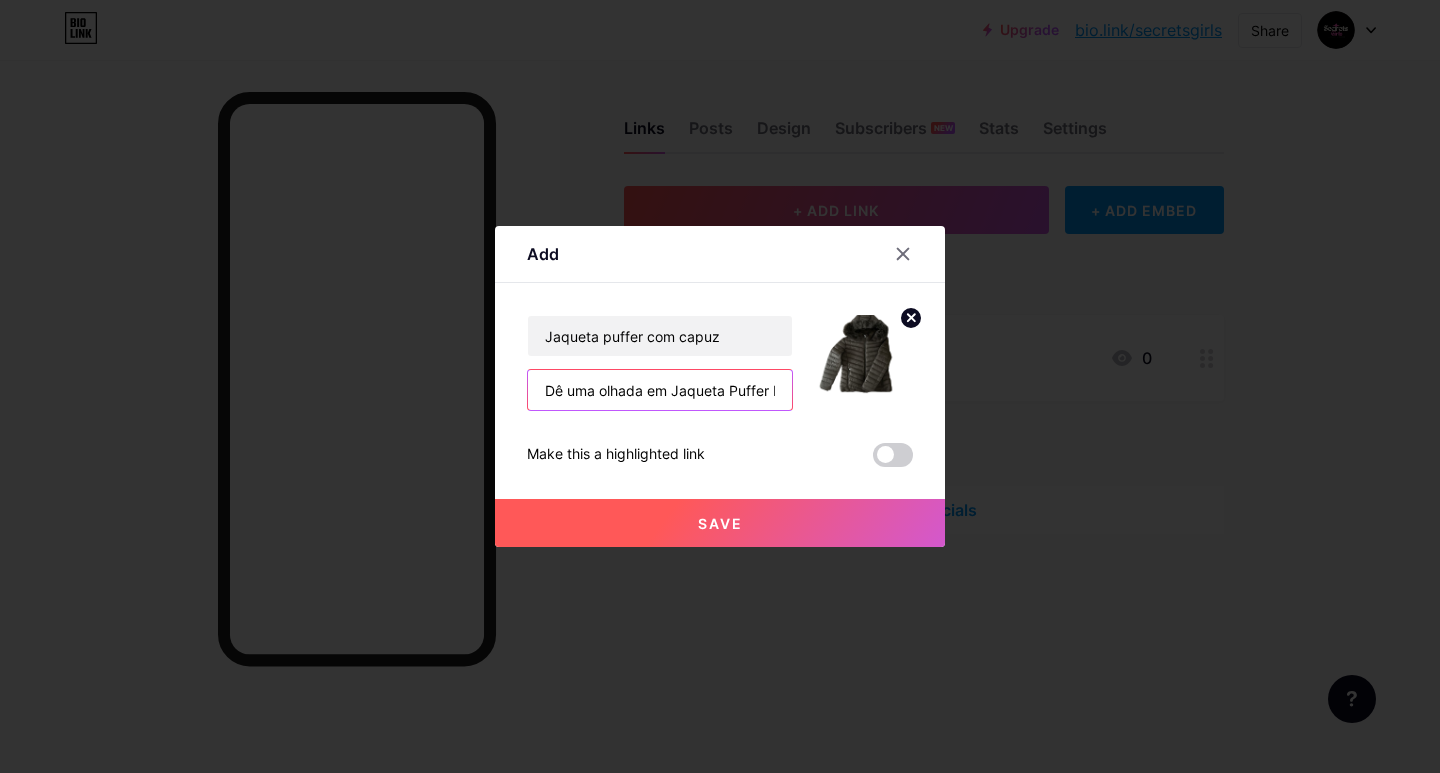 click on "Dê uma olhada em Jaqueta Puffer Forrada Apeluciada com Capuz Feminina por R$99,00 - R$129,90. Compre na Shopee agora! https://s.shopee.com.br/9znIRK8Lnq?share_channel_code=1" at bounding box center [660, 390] 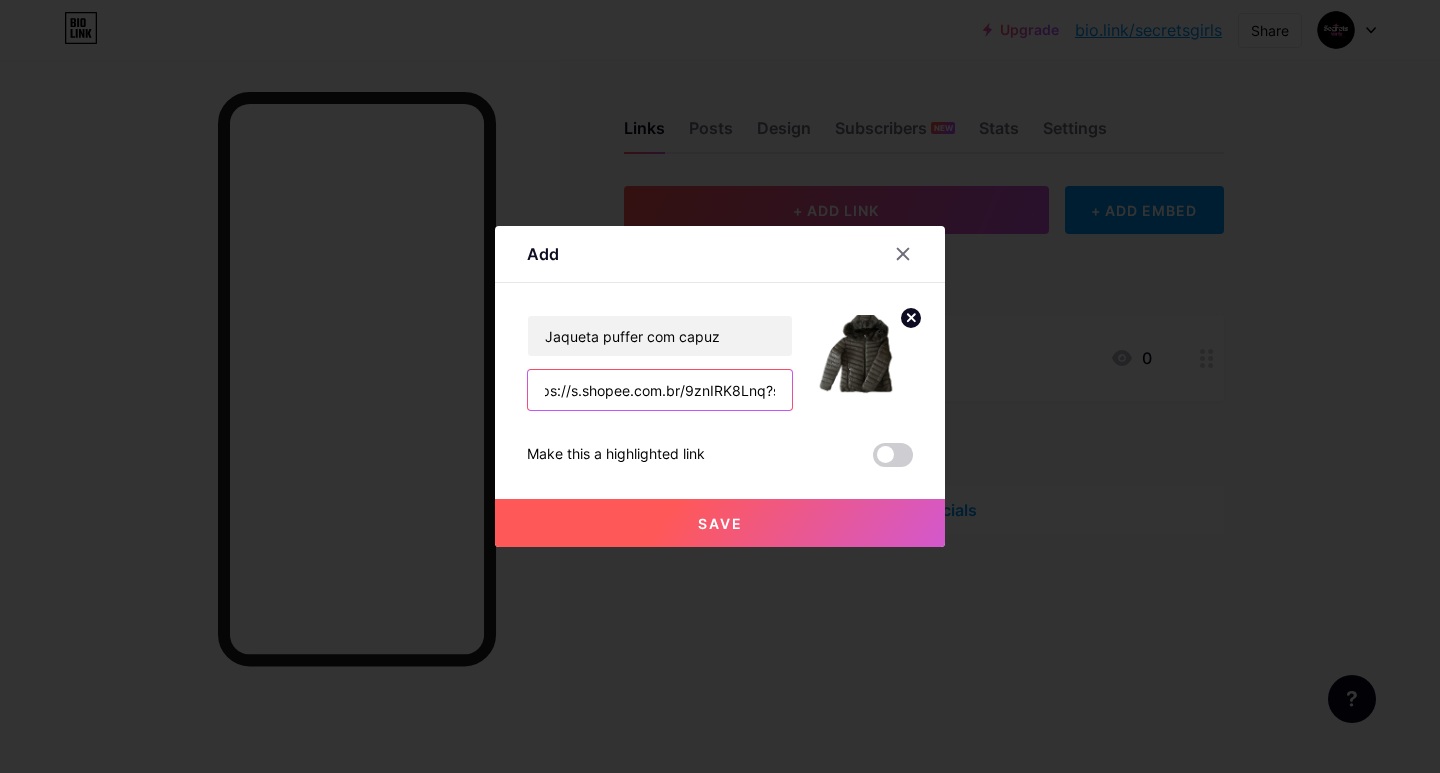 scroll, scrollTop: 0, scrollLeft: 0, axis: both 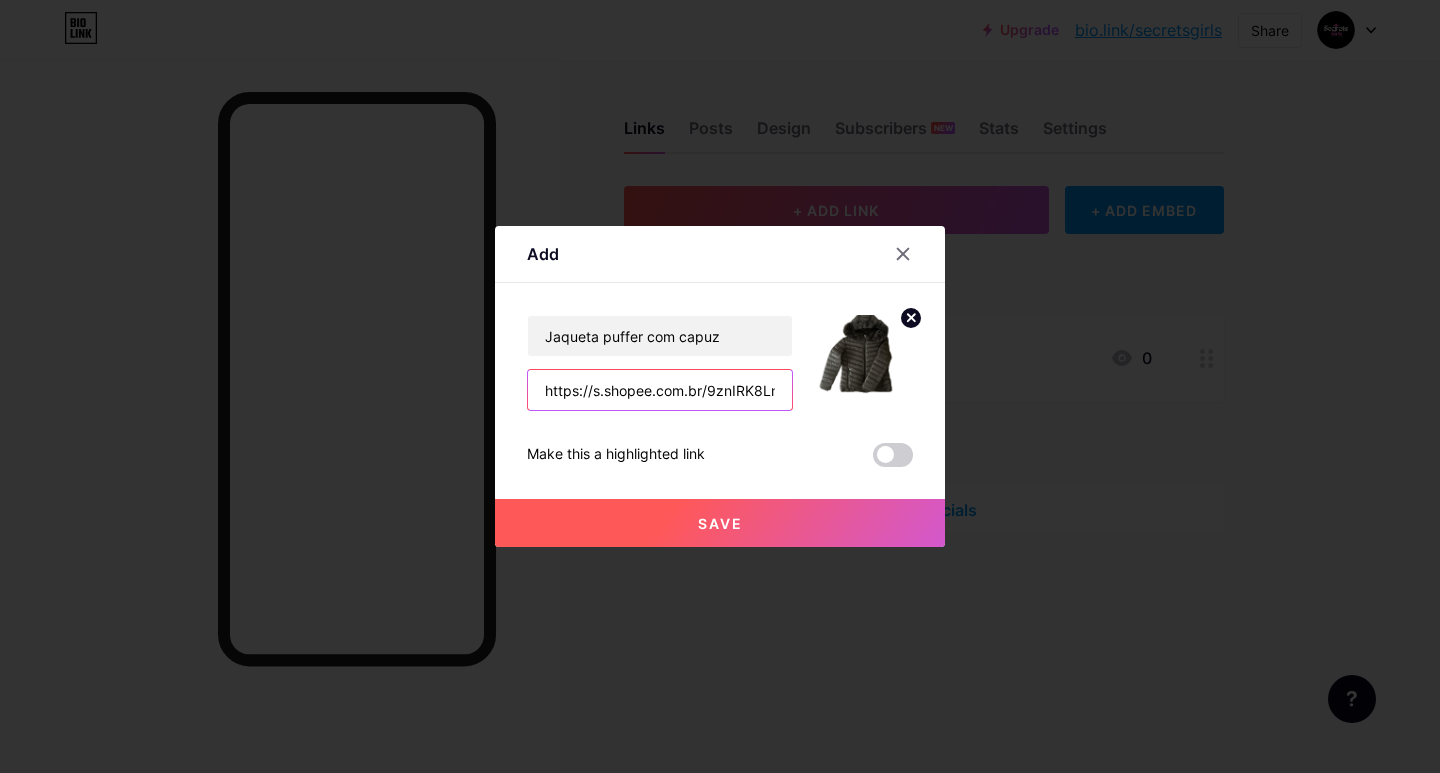 type on "https://s.shopee.com.br/9znIRK8Lnq?share_channel_code=1" 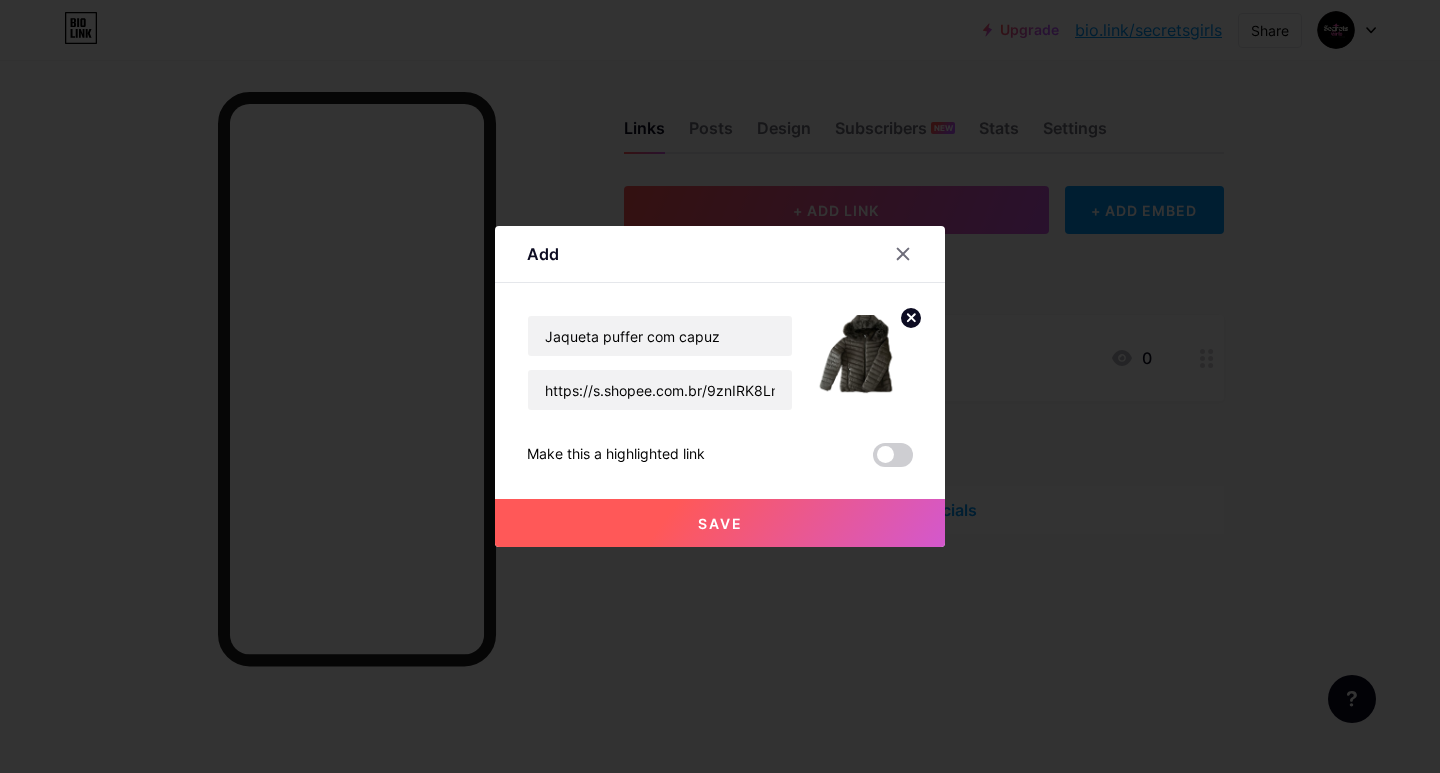 click on "Save" at bounding box center [720, 523] 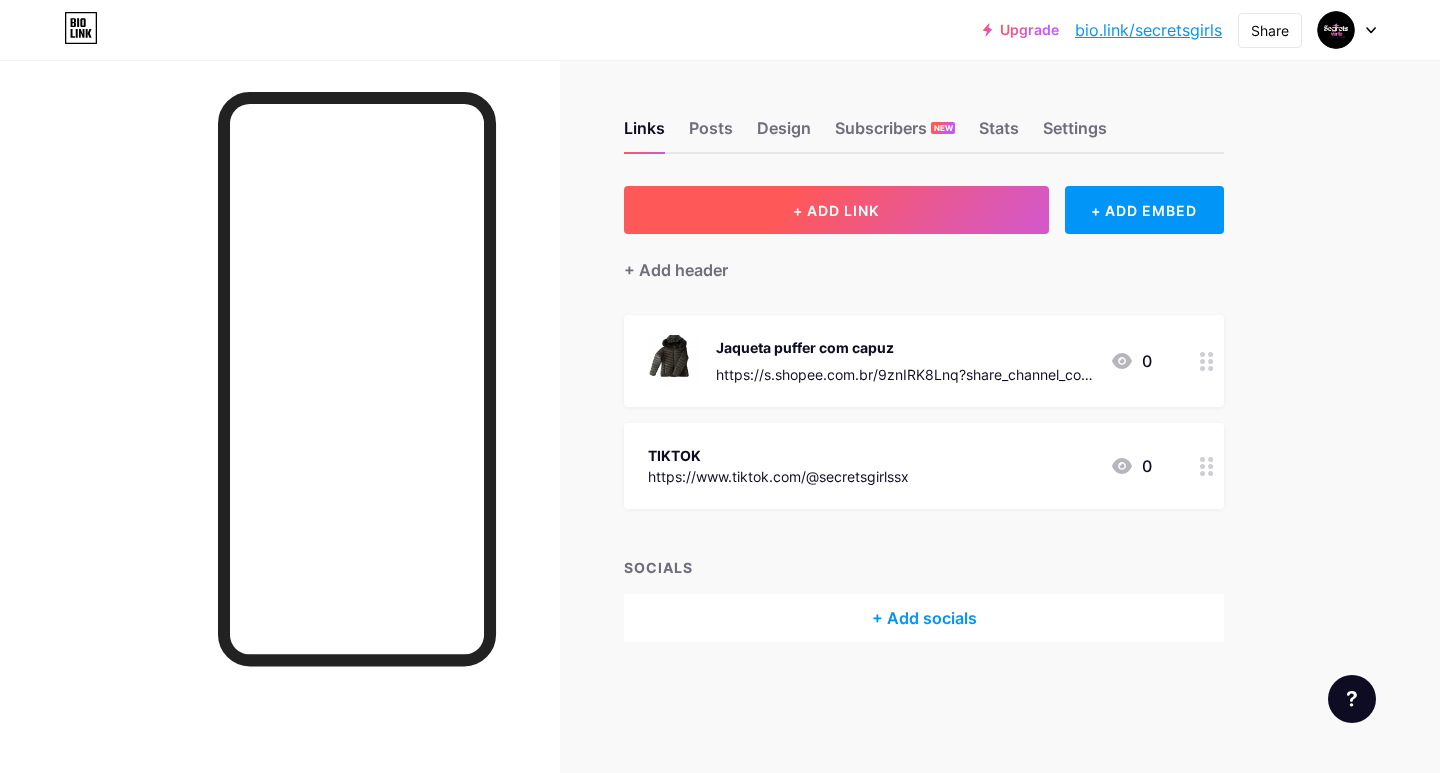 click on "+ ADD LINK" at bounding box center [836, 210] 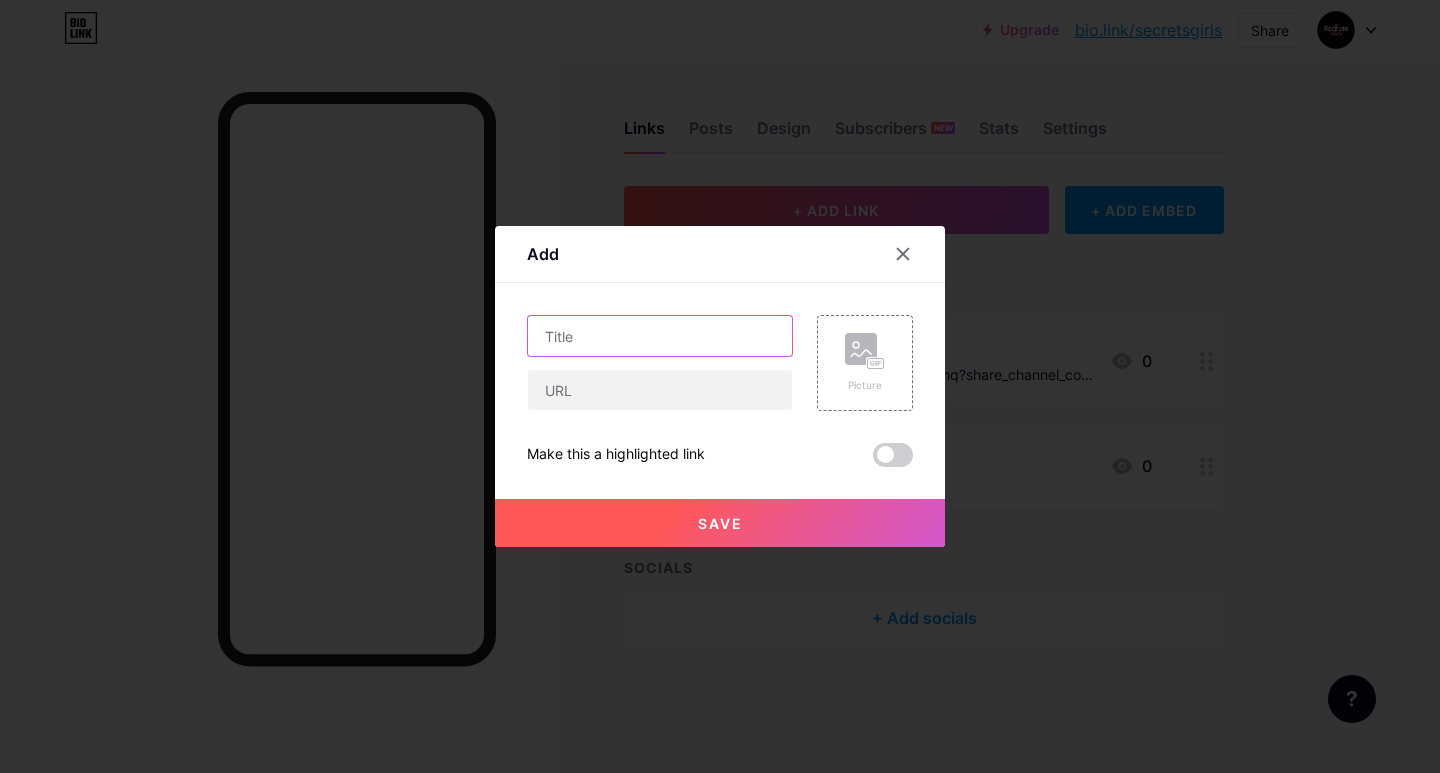 click at bounding box center (660, 336) 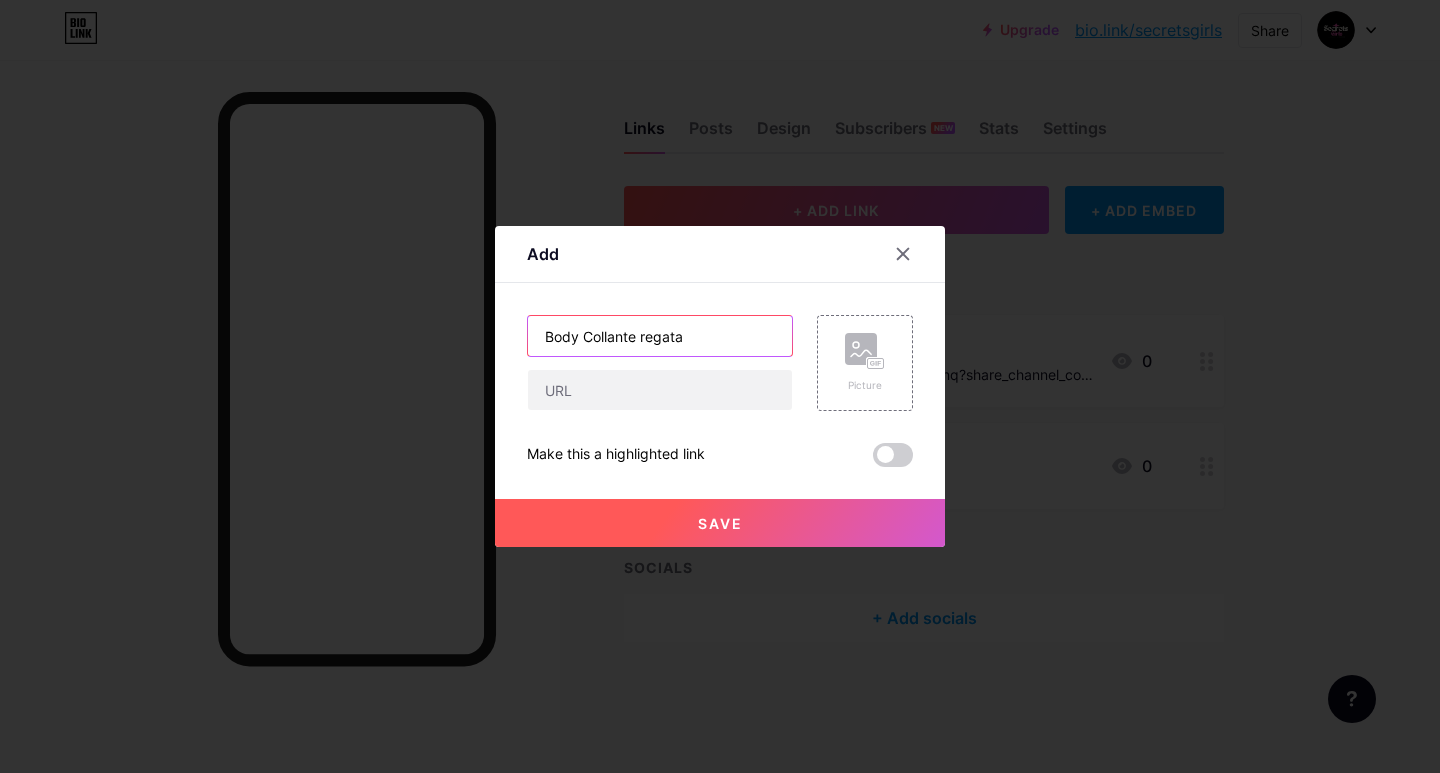 click on "Body Collante regata" at bounding box center [660, 336] 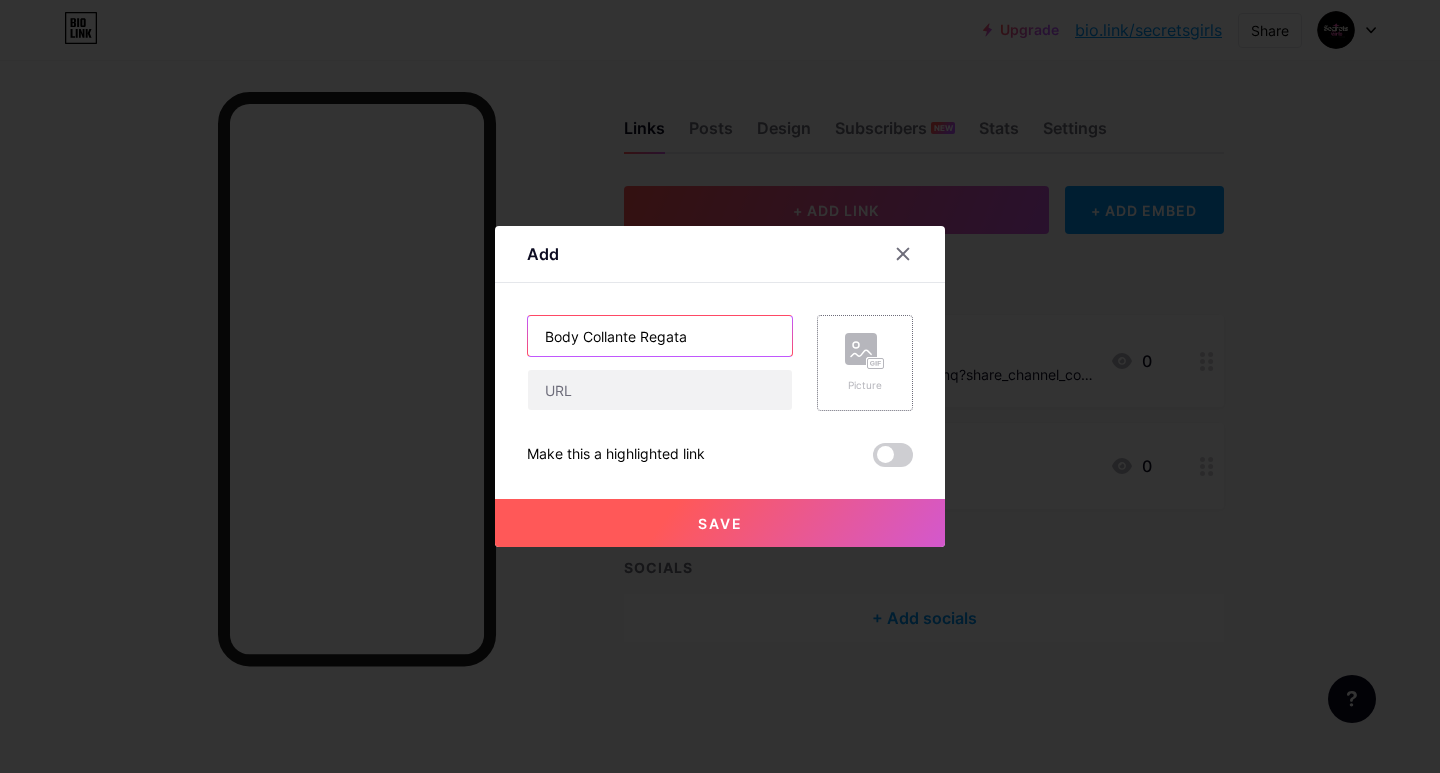 type on "Body Collante Regata" 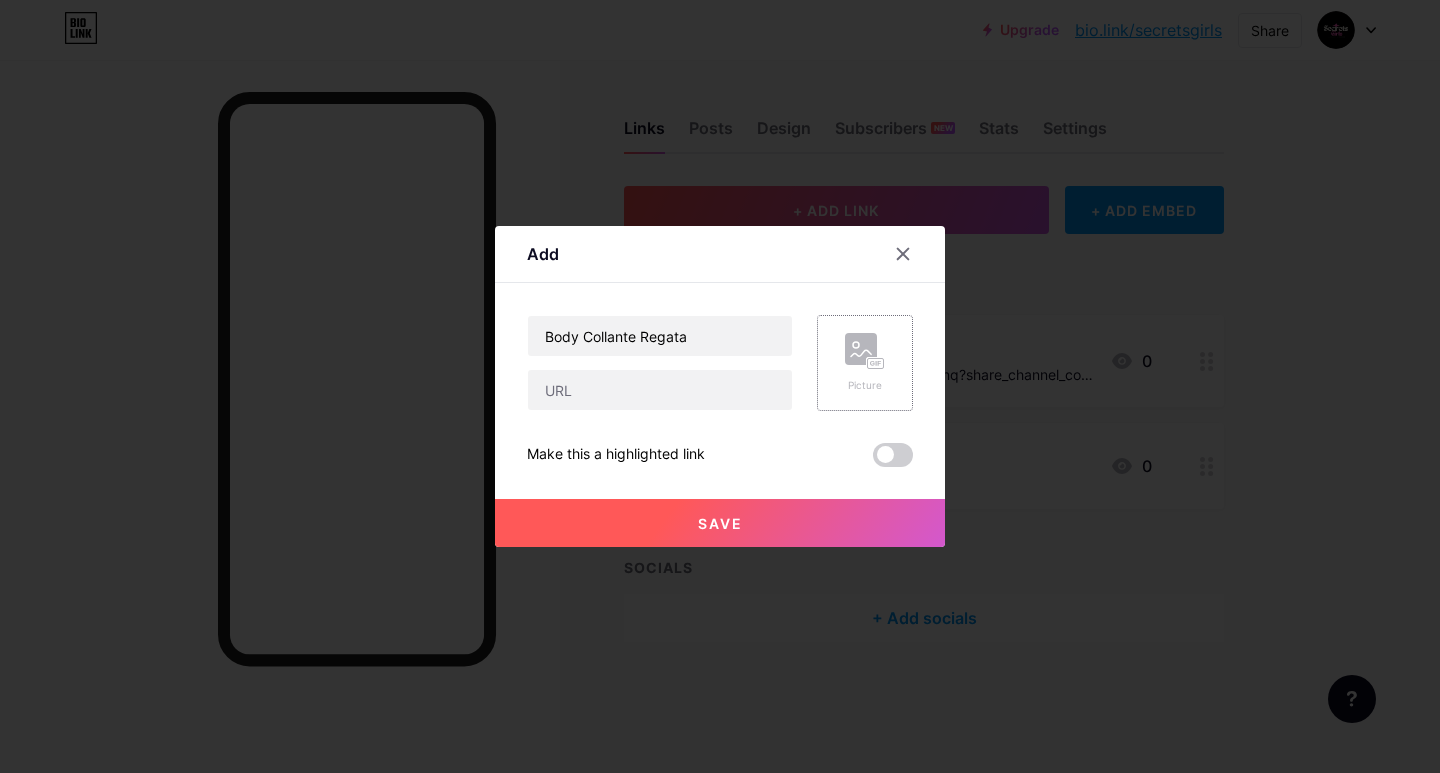 click 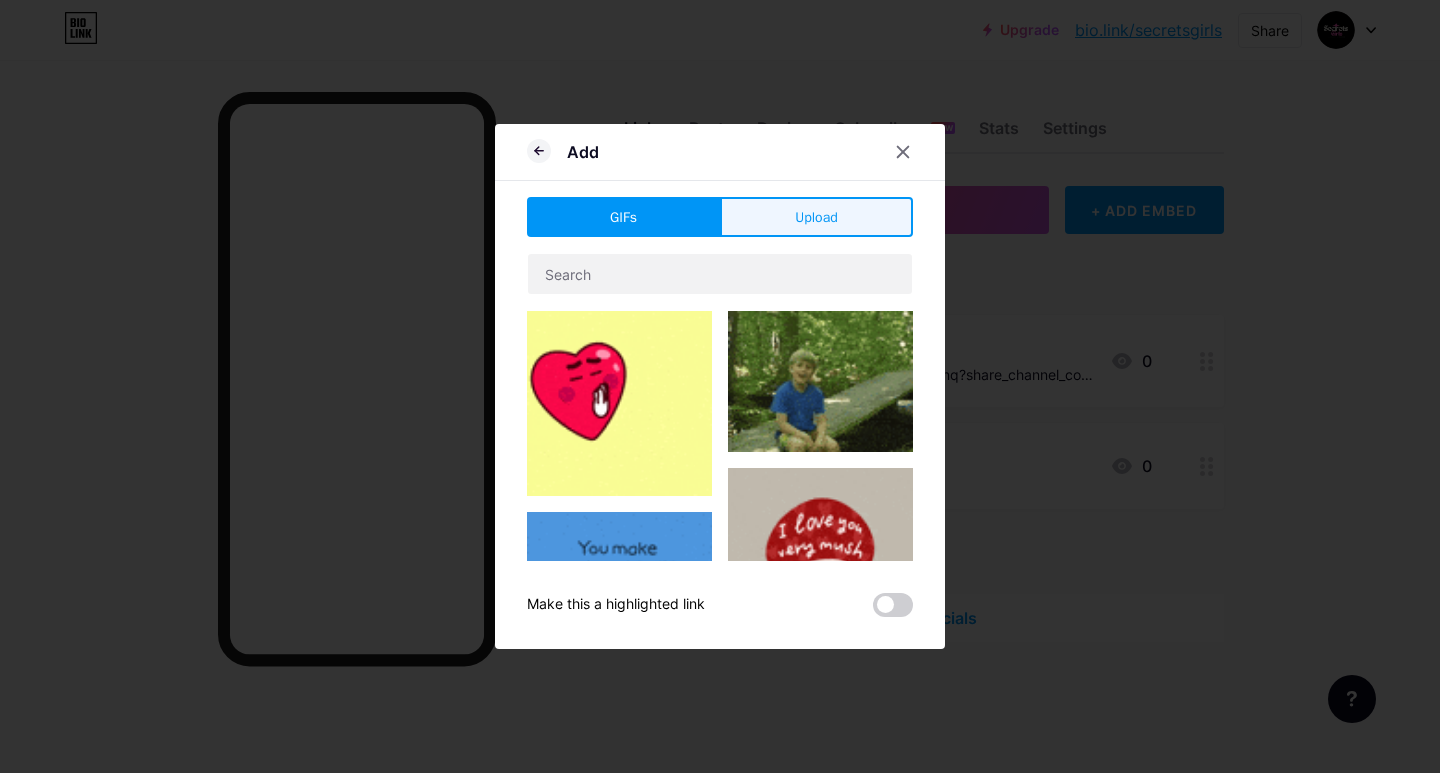 click on "Upload" at bounding box center (816, 217) 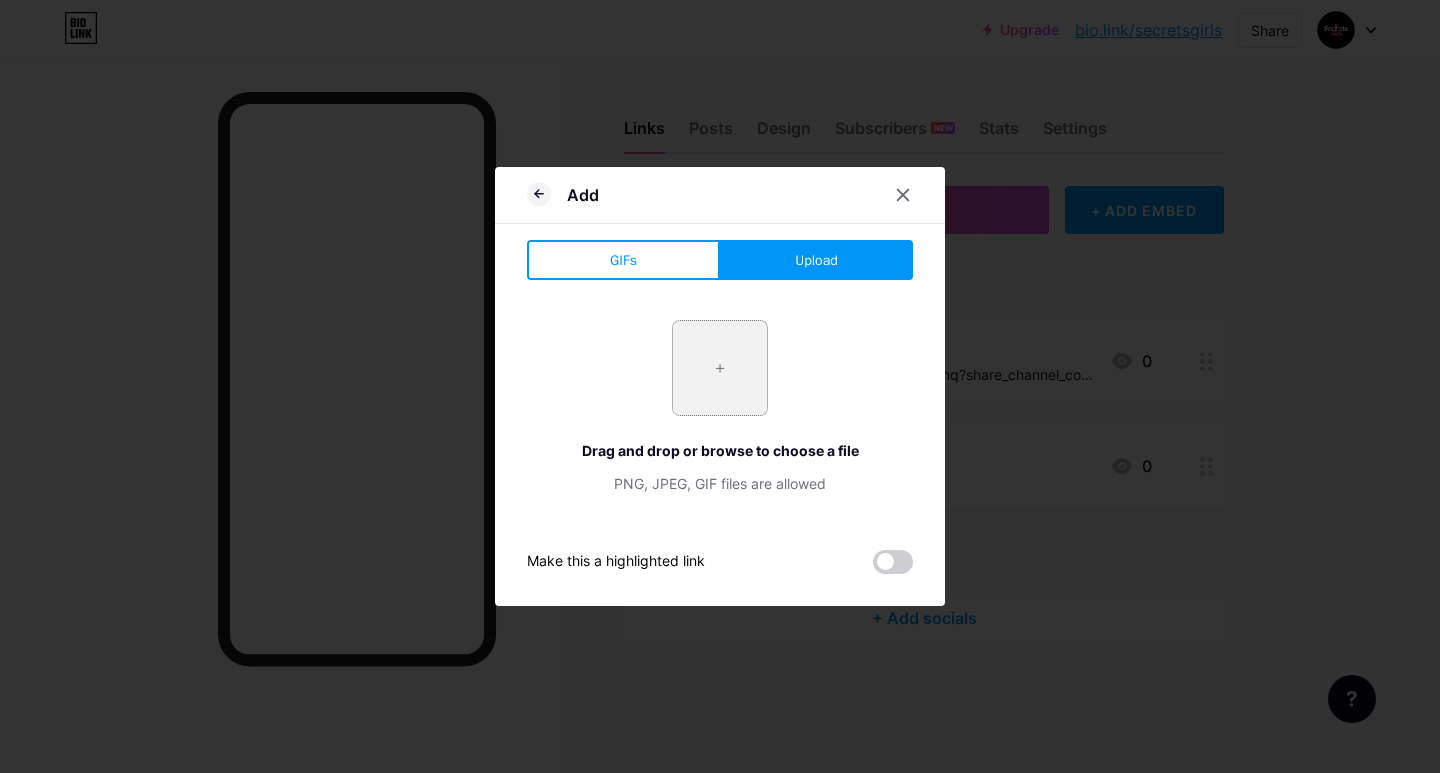 click at bounding box center (720, 368) 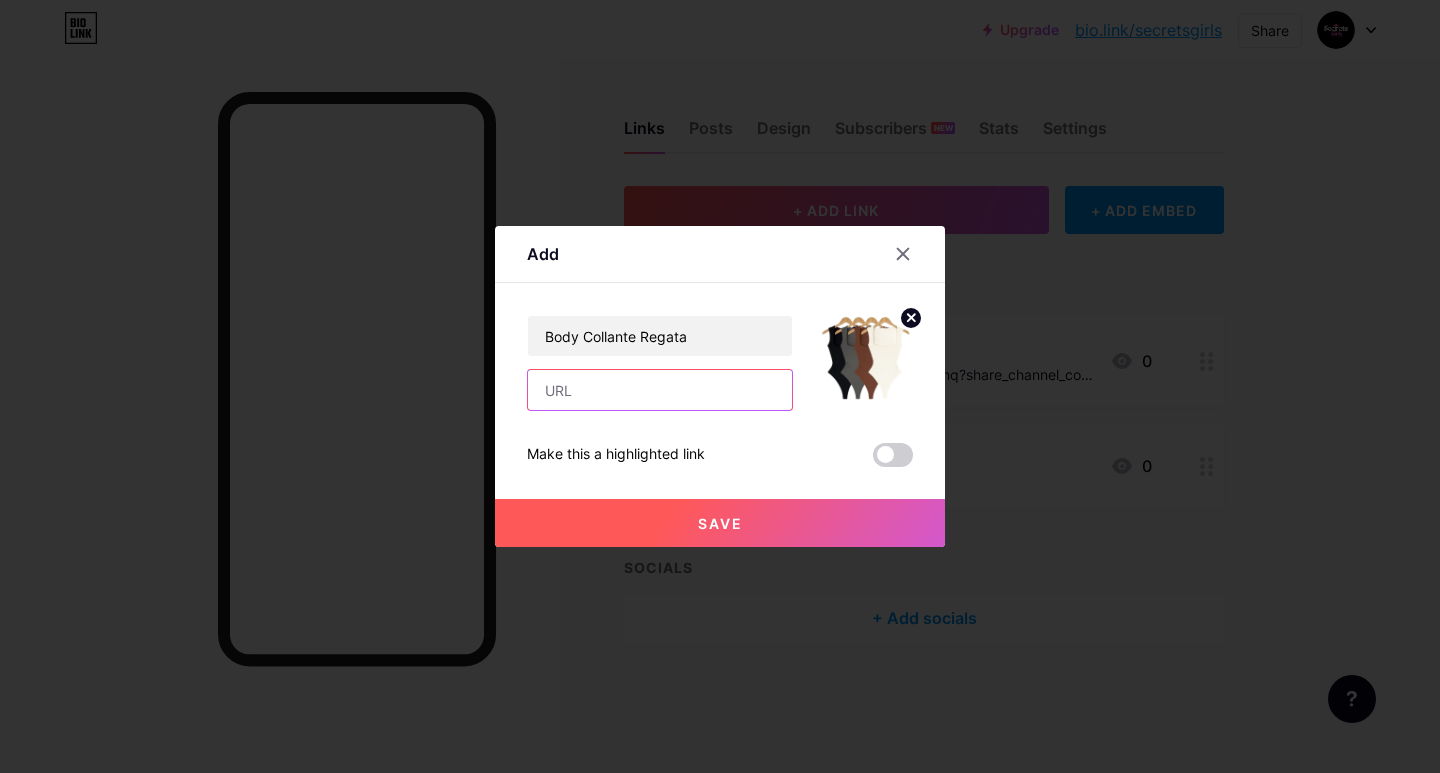 click at bounding box center (660, 390) 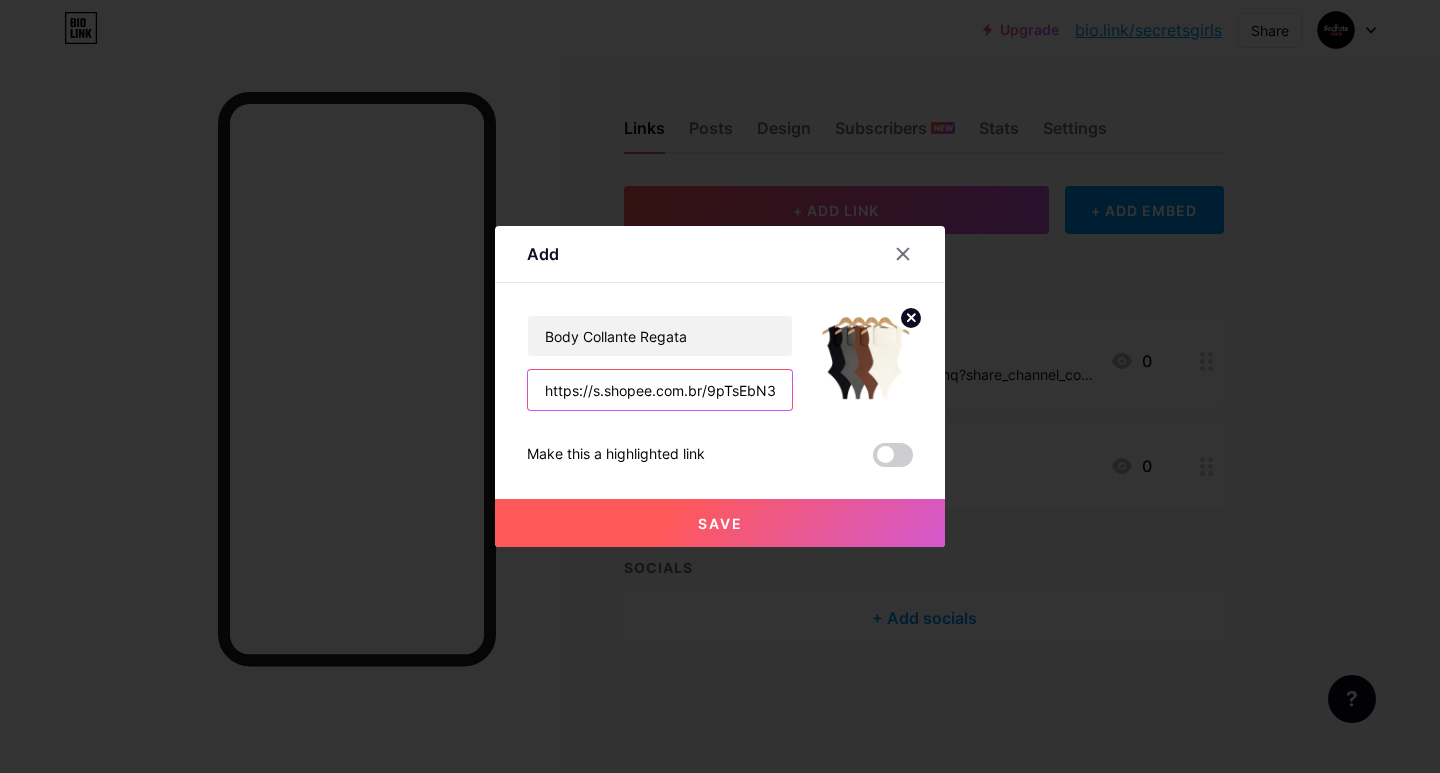 scroll, scrollTop: 0, scrollLeft: 19, axis: horizontal 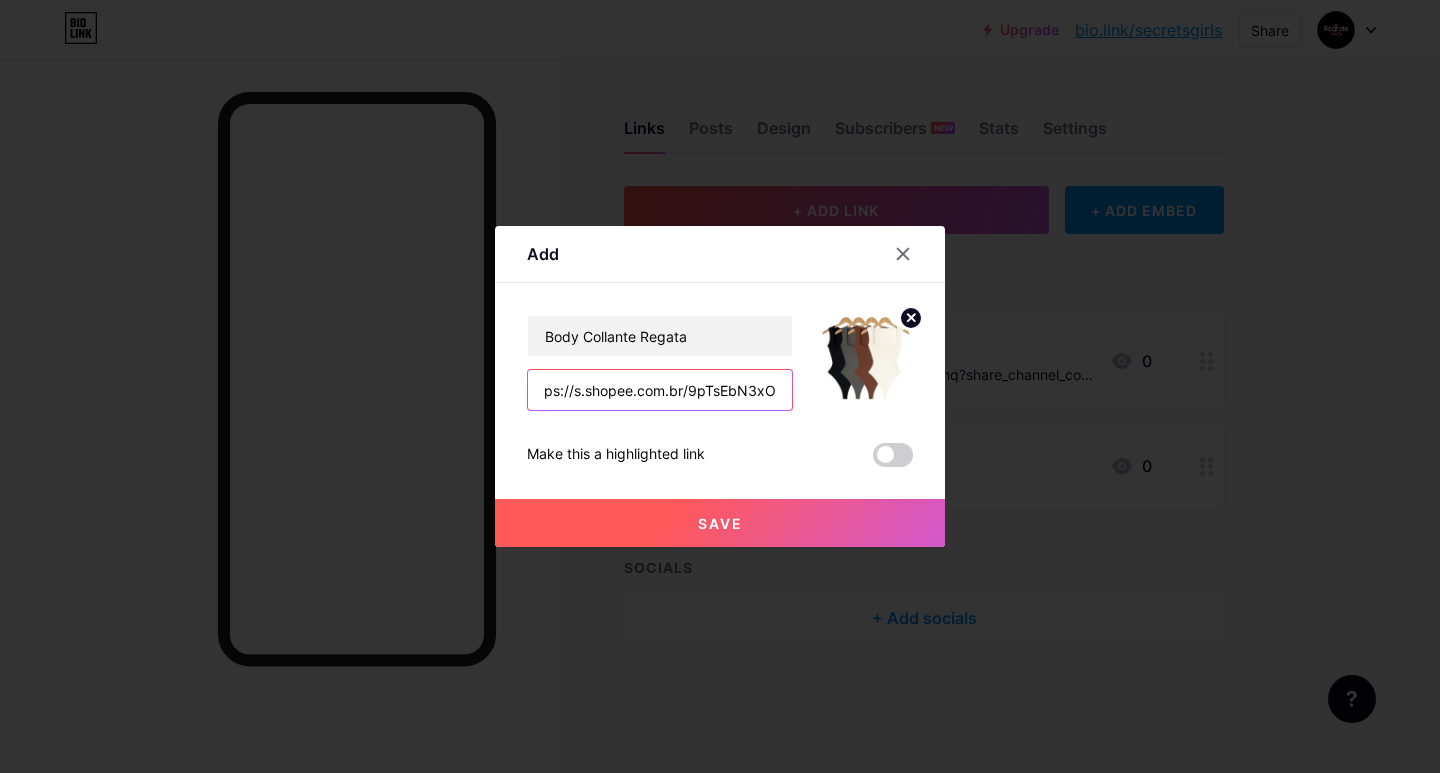type on "https://s.shopee.com.br/9pTsEbN3xO" 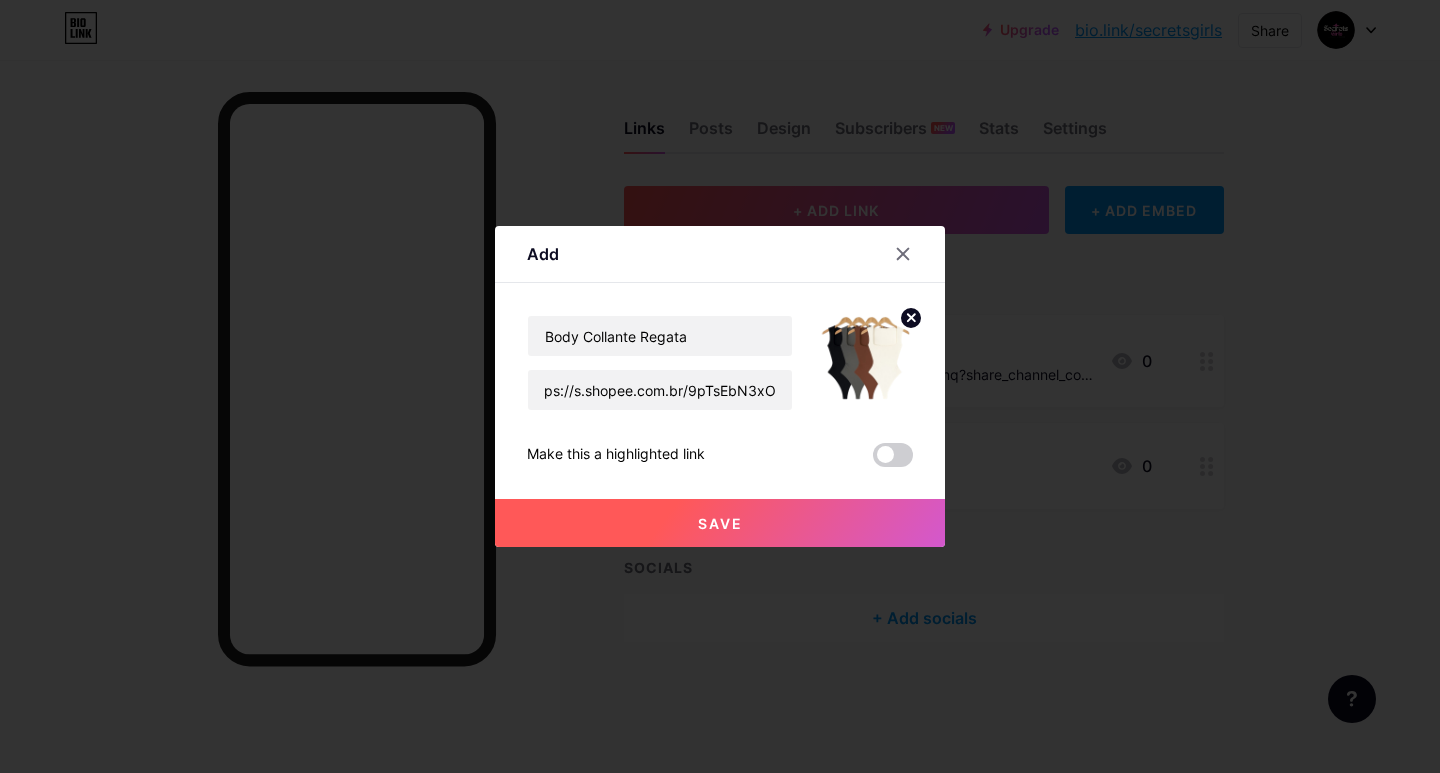 click on "Save" at bounding box center [720, 523] 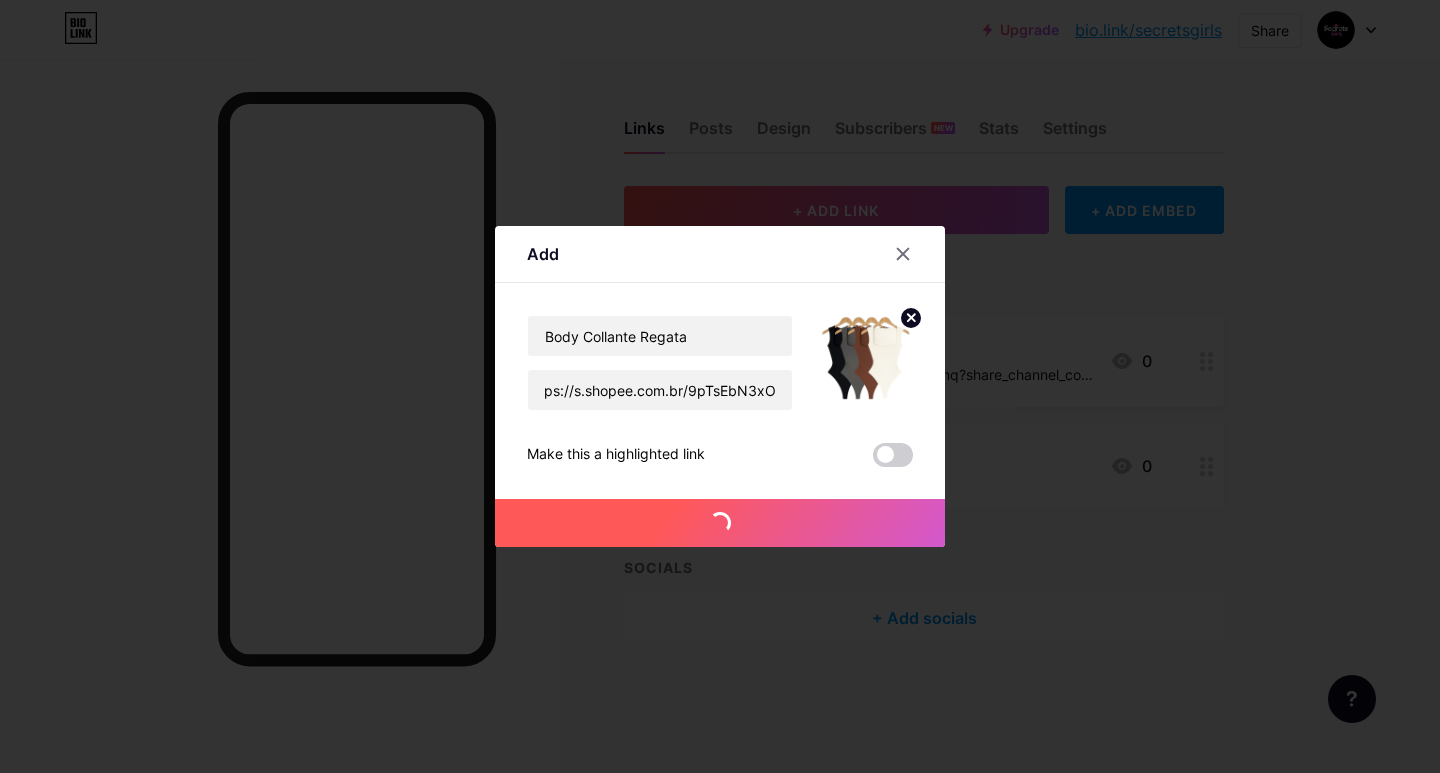 scroll, scrollTop: 0, scrollLeft: 0, axis: both 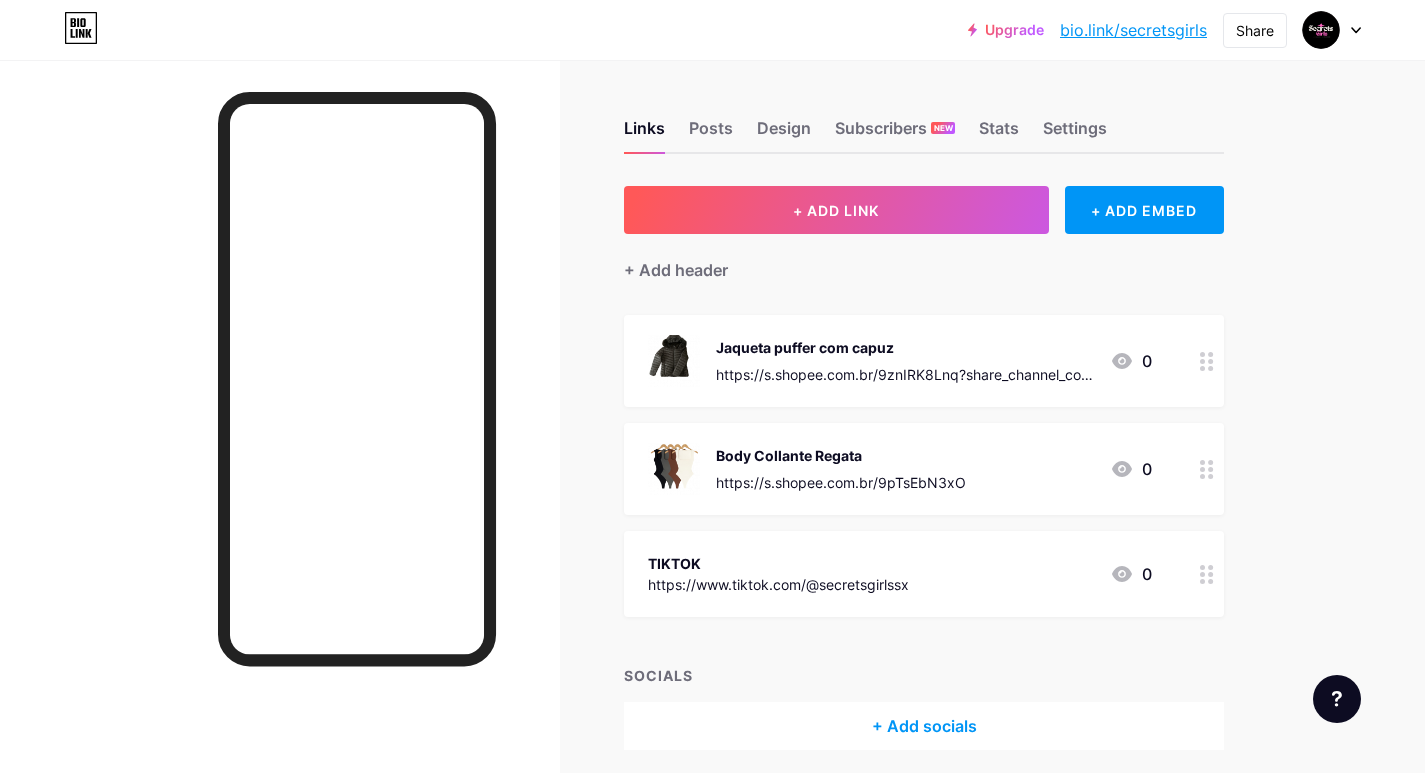 click at bounding box center [1207, 361] 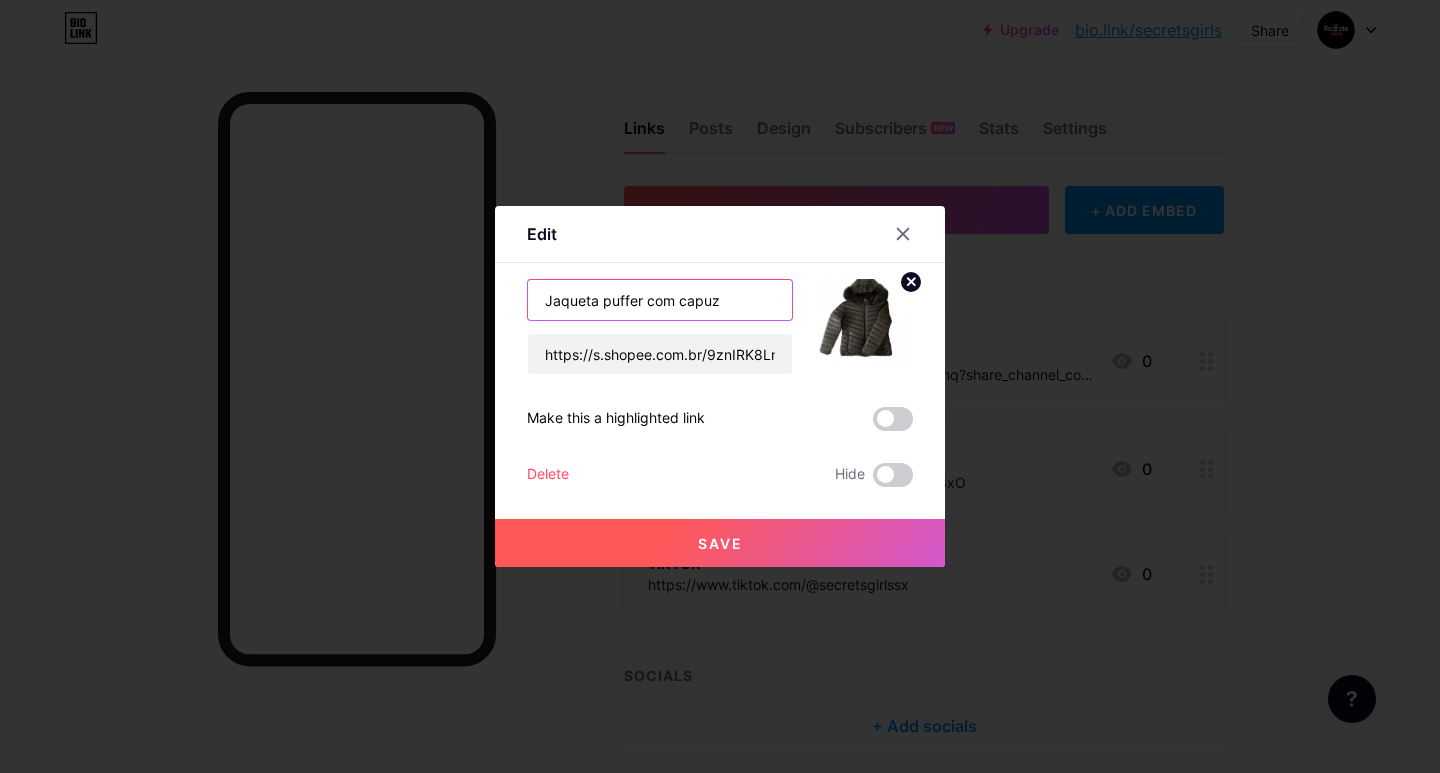 click on "Jaqueta puffer com capuz" at bounding box center [660, 300] 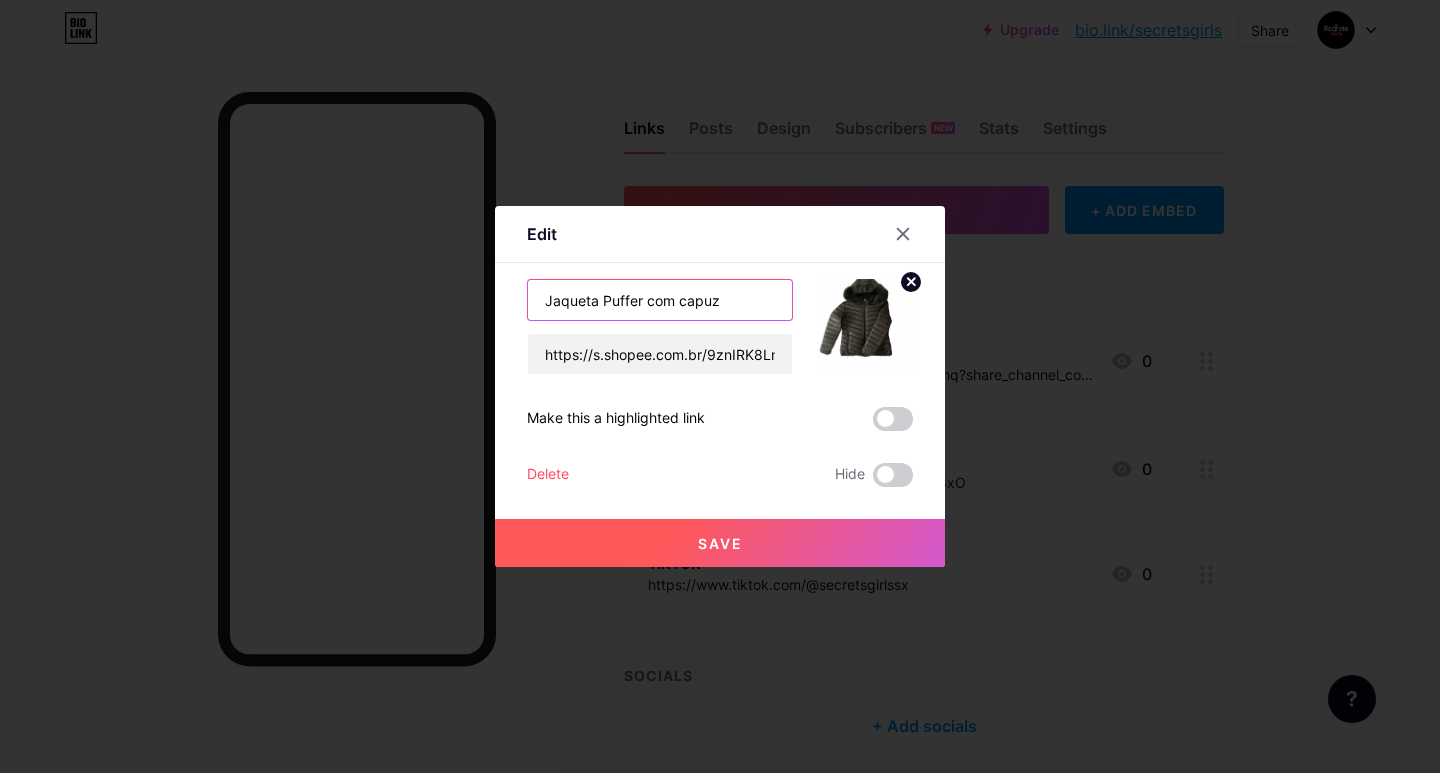 click on "Jaqueta Puffer com capuz" at bounding box center [660, 300] 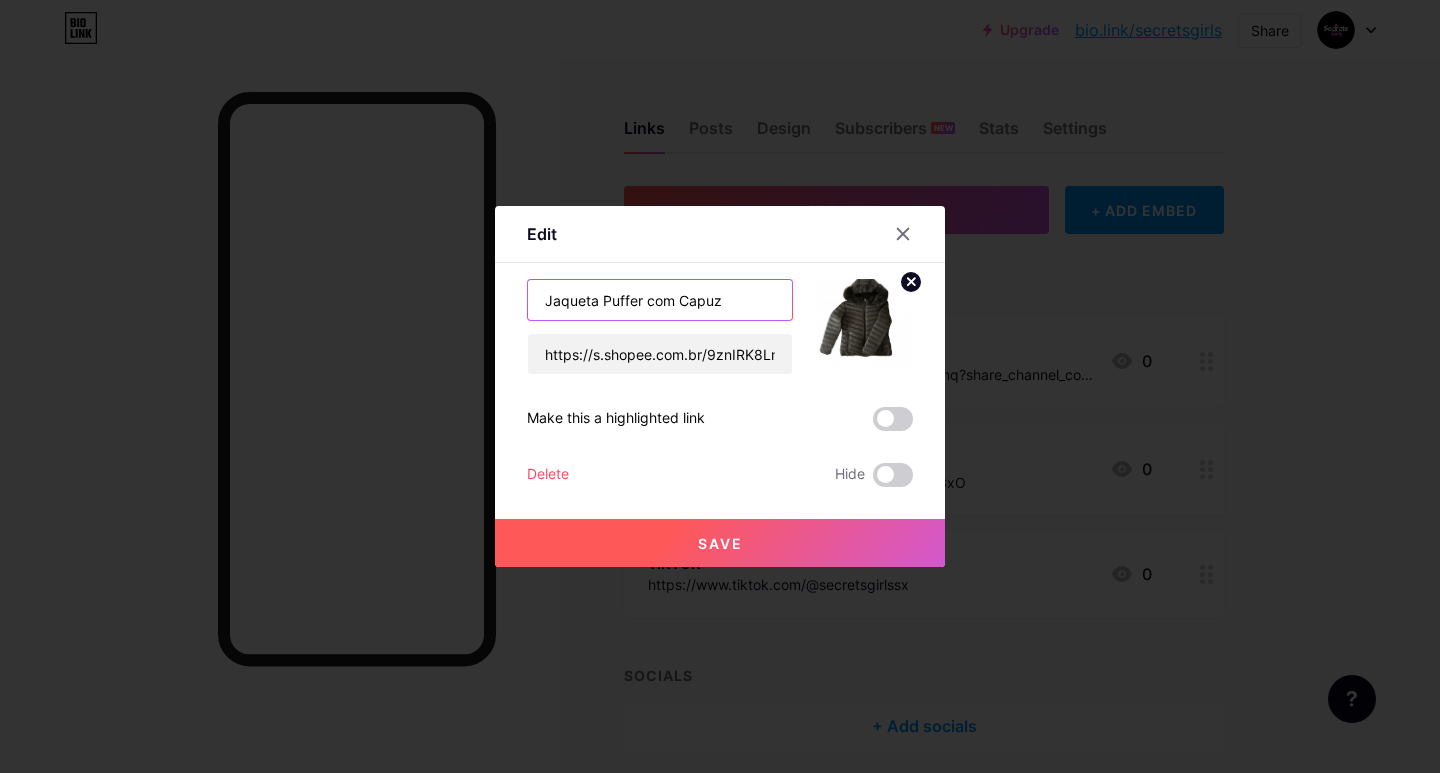 type on "Jaqueta Puffer com Capuz" 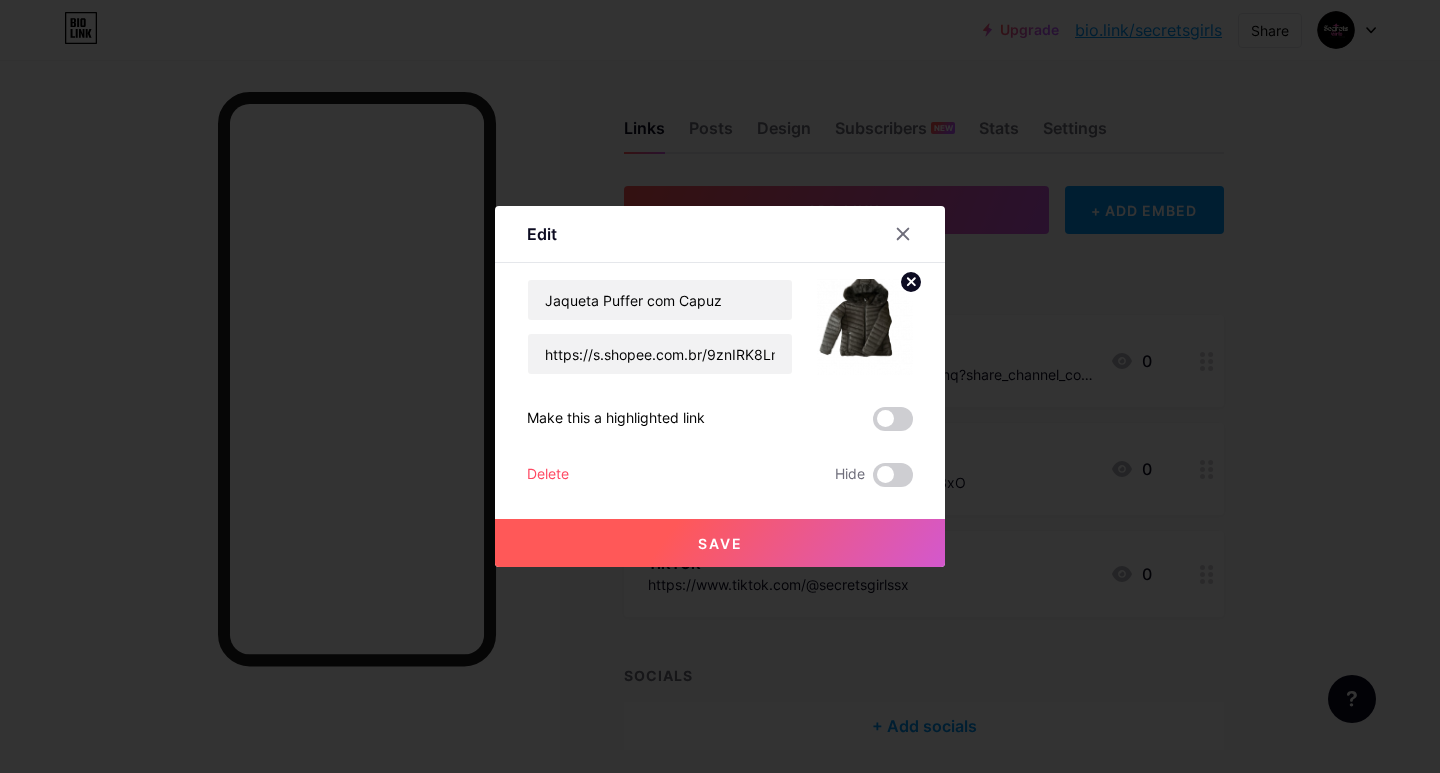 click on "Save" at bounding box center (720, 543) 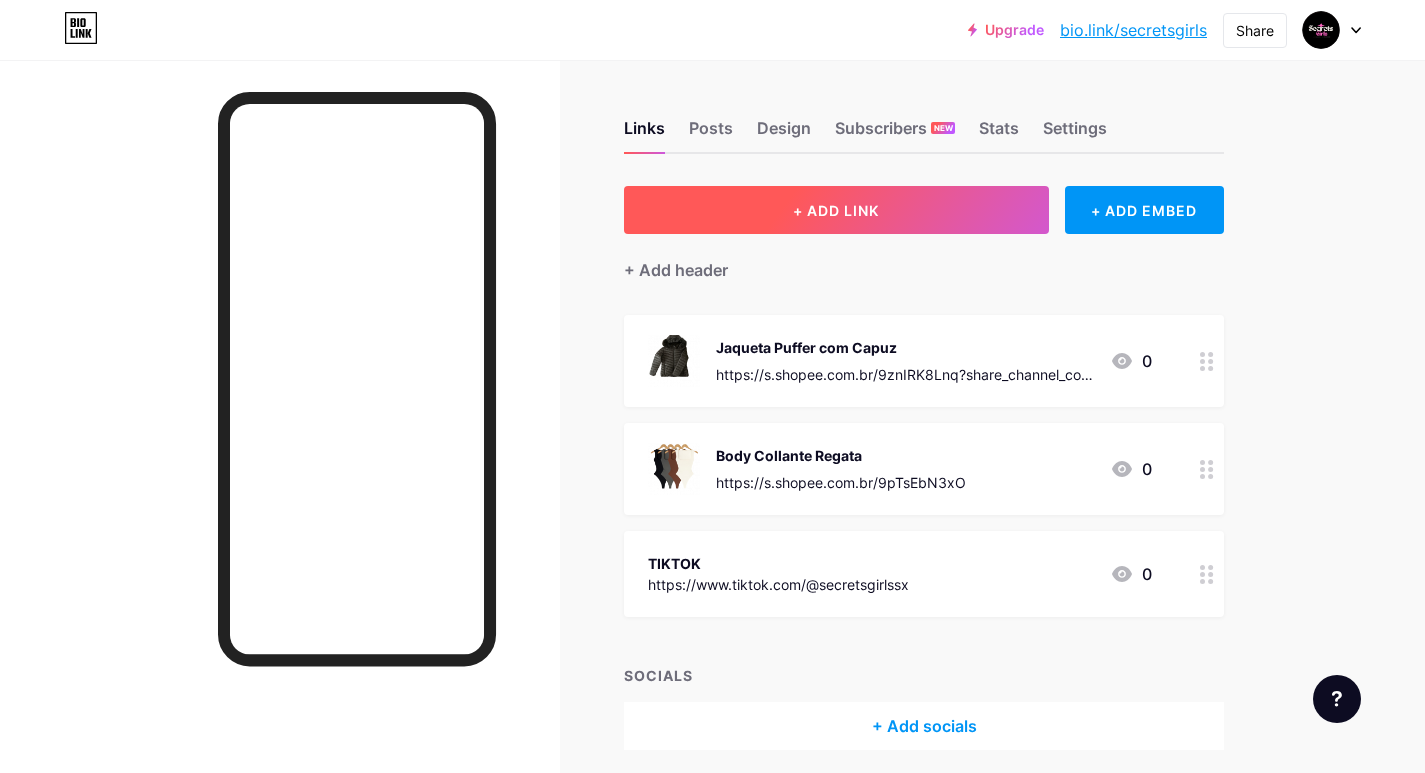 click on "+ ADD LINK" at bounding box center [836, 210] 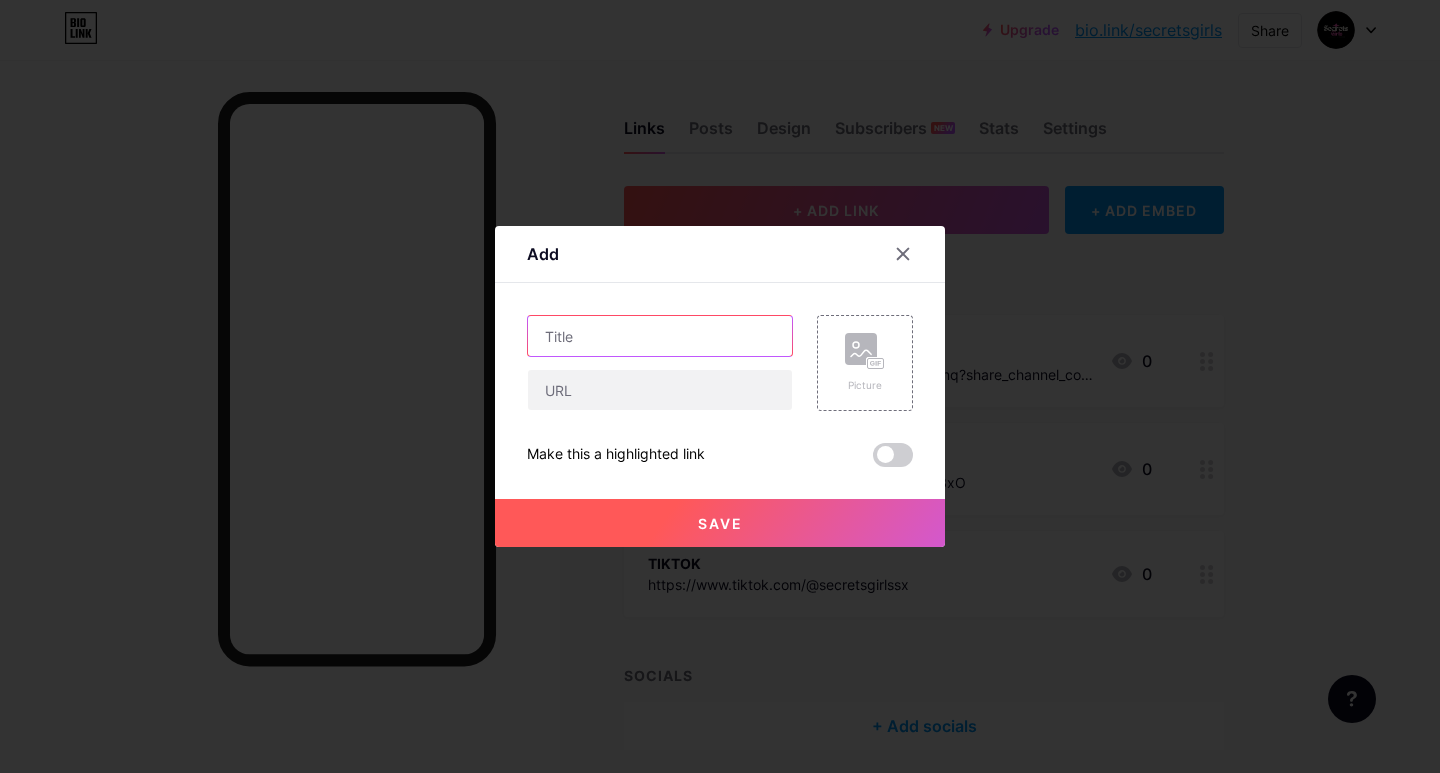 click at bounding box center (660, 336) 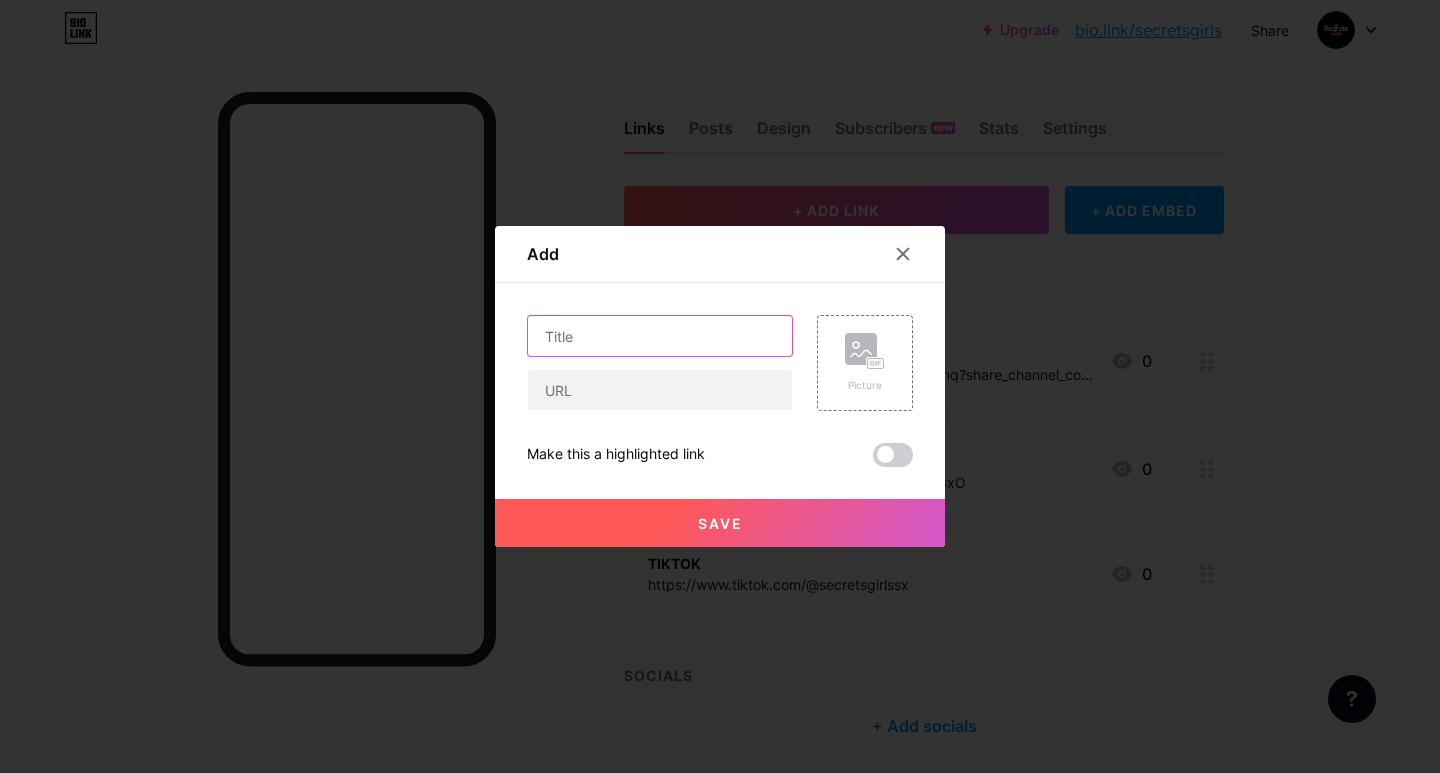 click at bounding box center (660, 336) 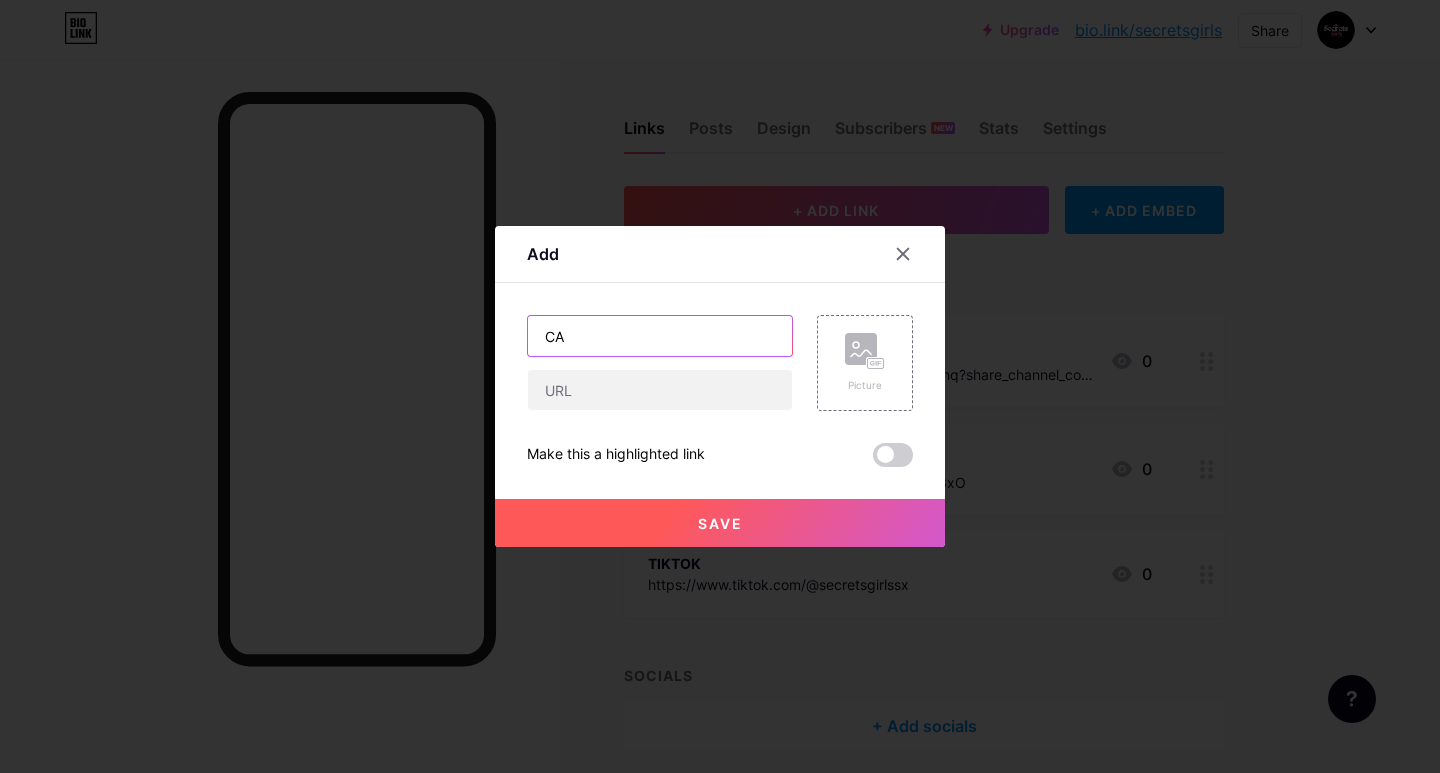 type on "C" 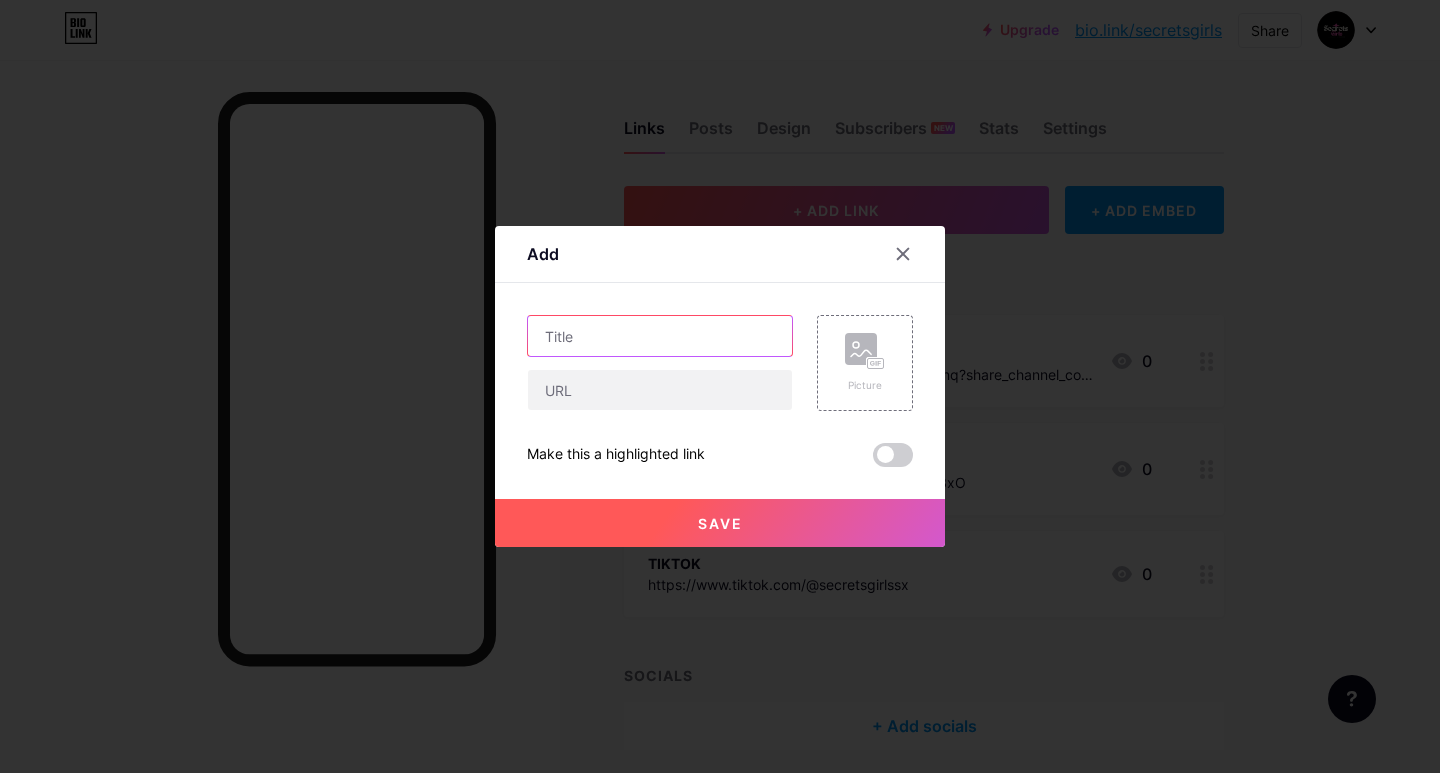 type on "c" 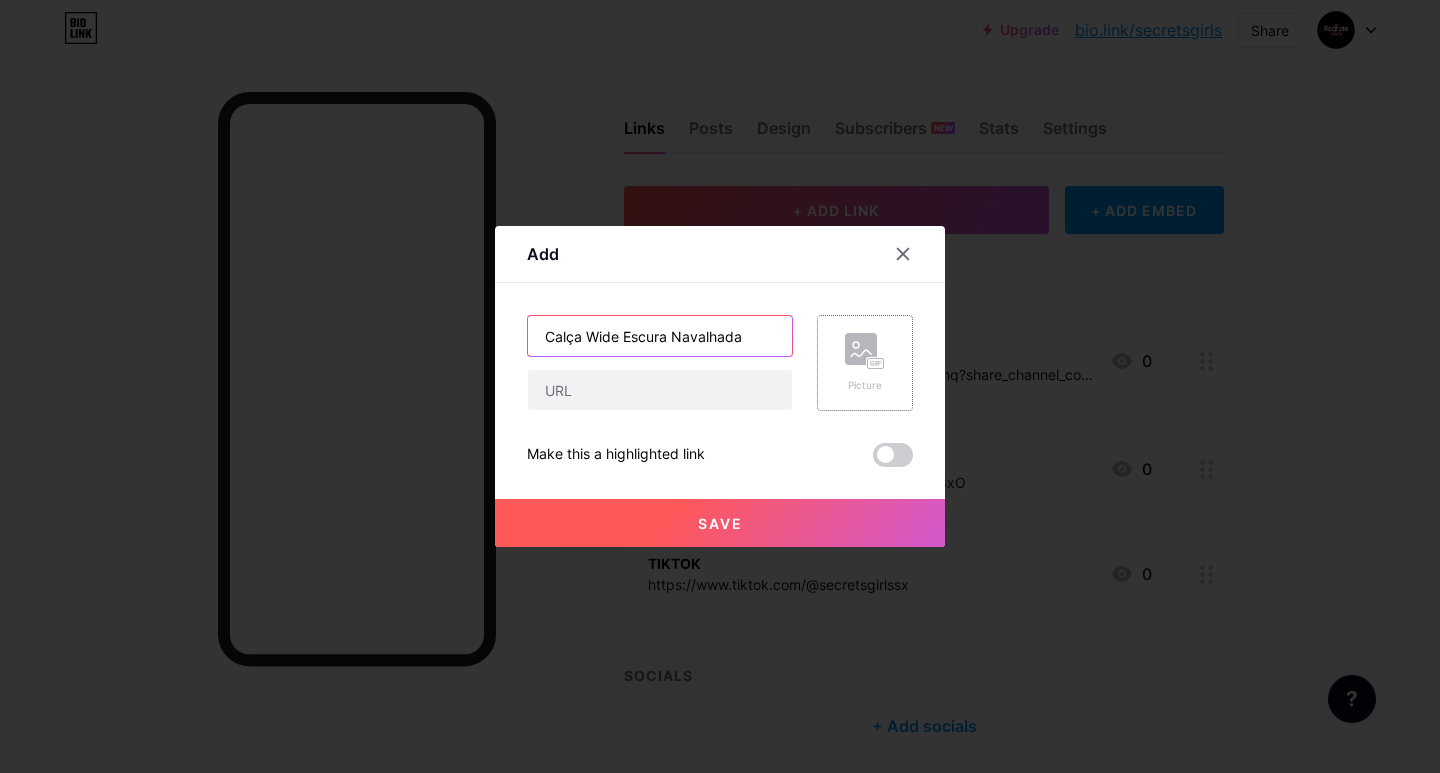 type on "Calça Wide Escura Navalhada" 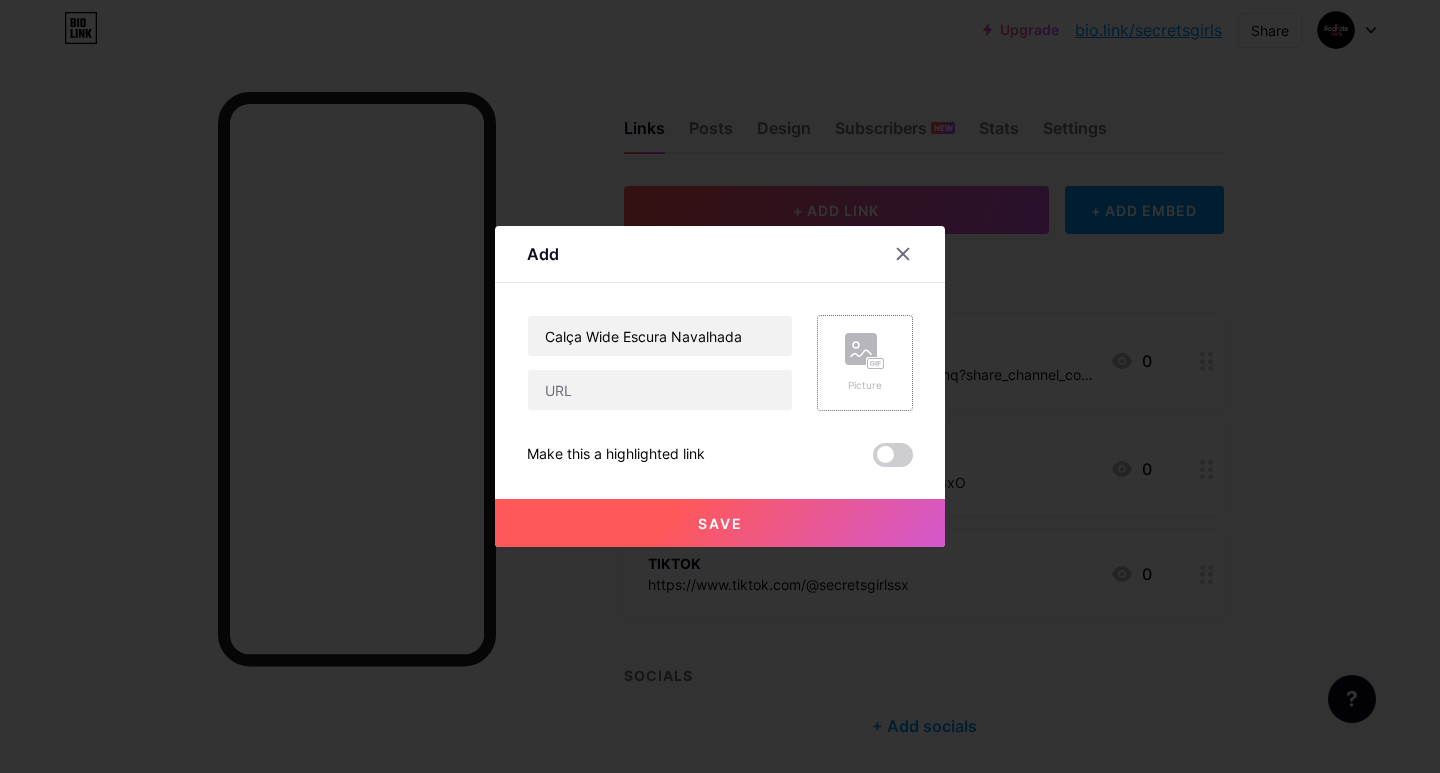click 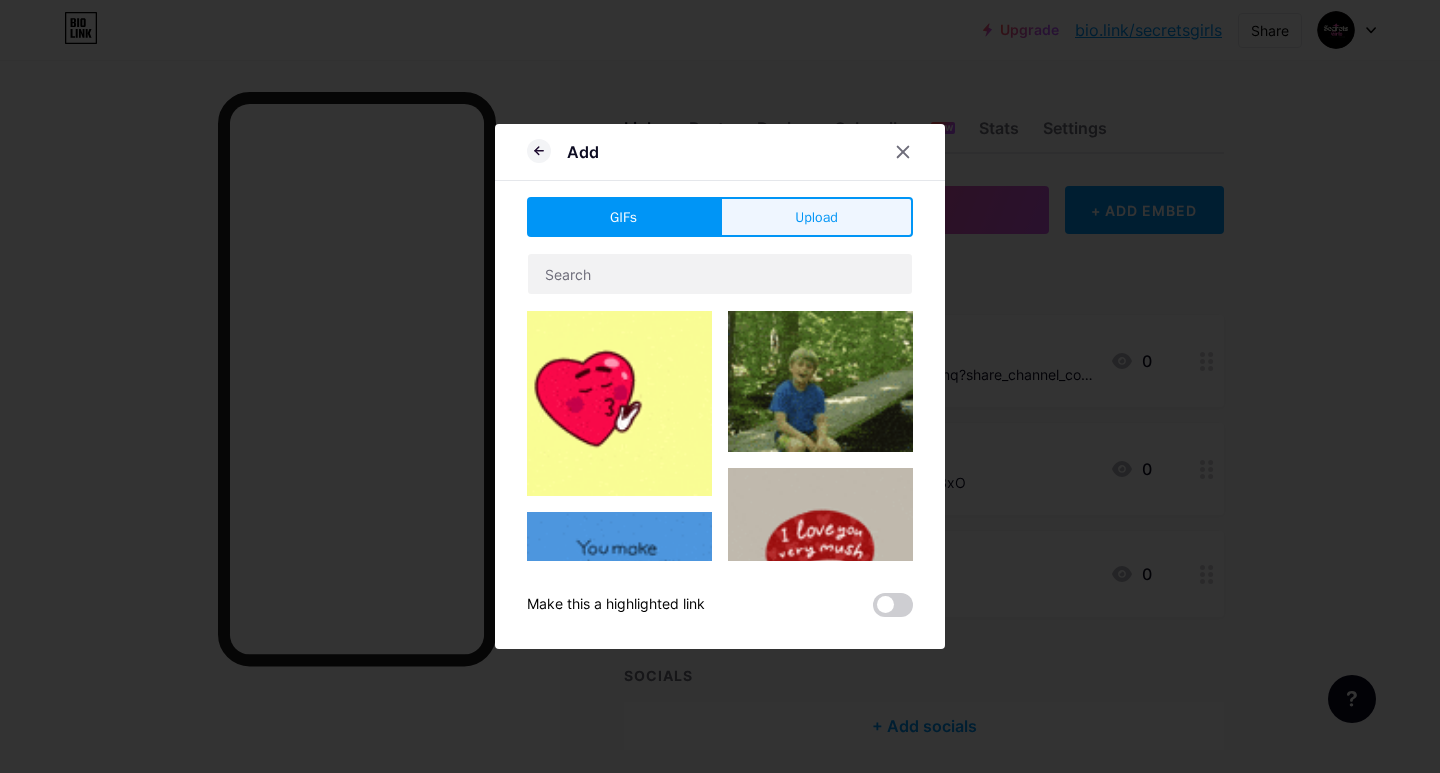 click on "Upload" at bounding box center (816, 217) 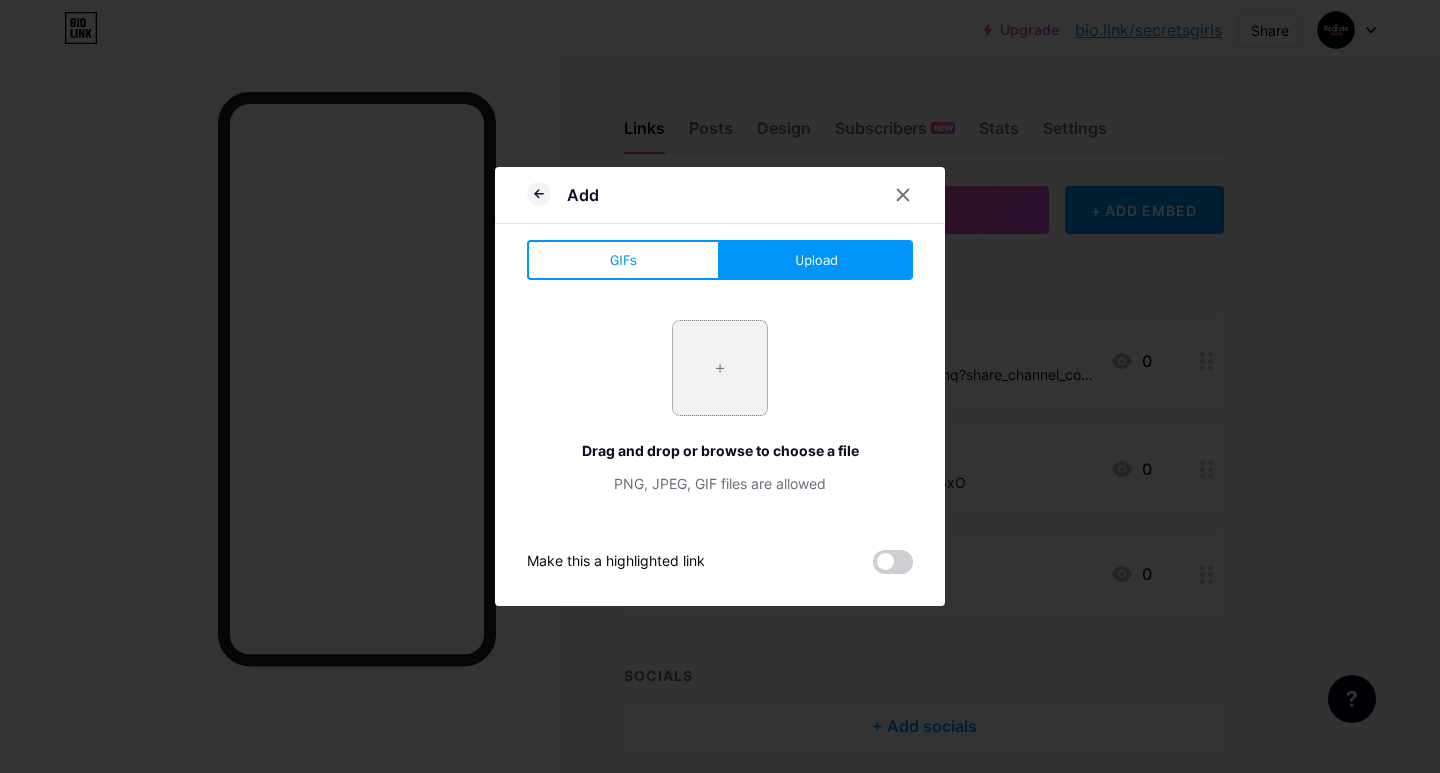 click at bounding box center [720, 368] 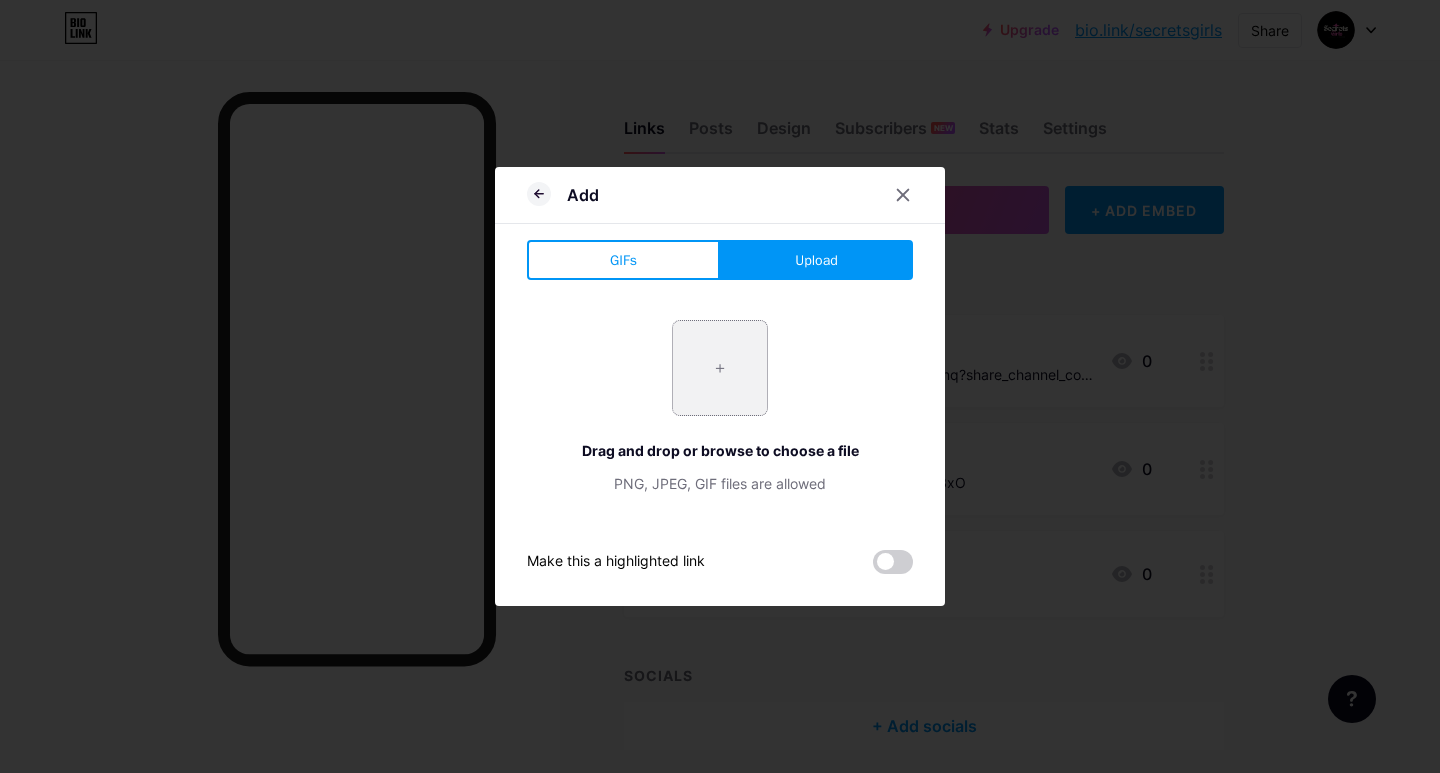 type on "C:\fakepath\WhatsApp_Image_[YEAR]-[MONTH]-[DAY]_at_[TIME].png" 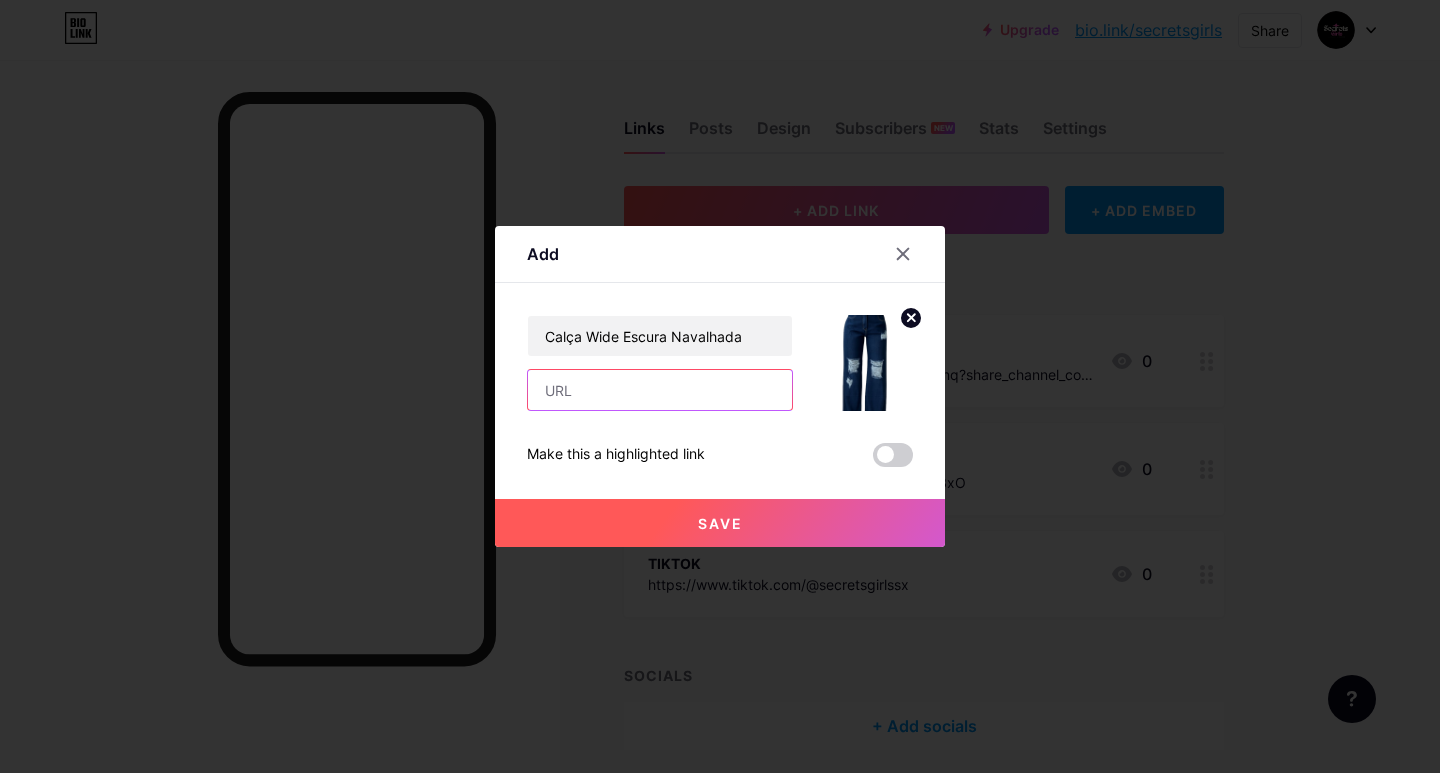 click at bounding box center (660, 390) 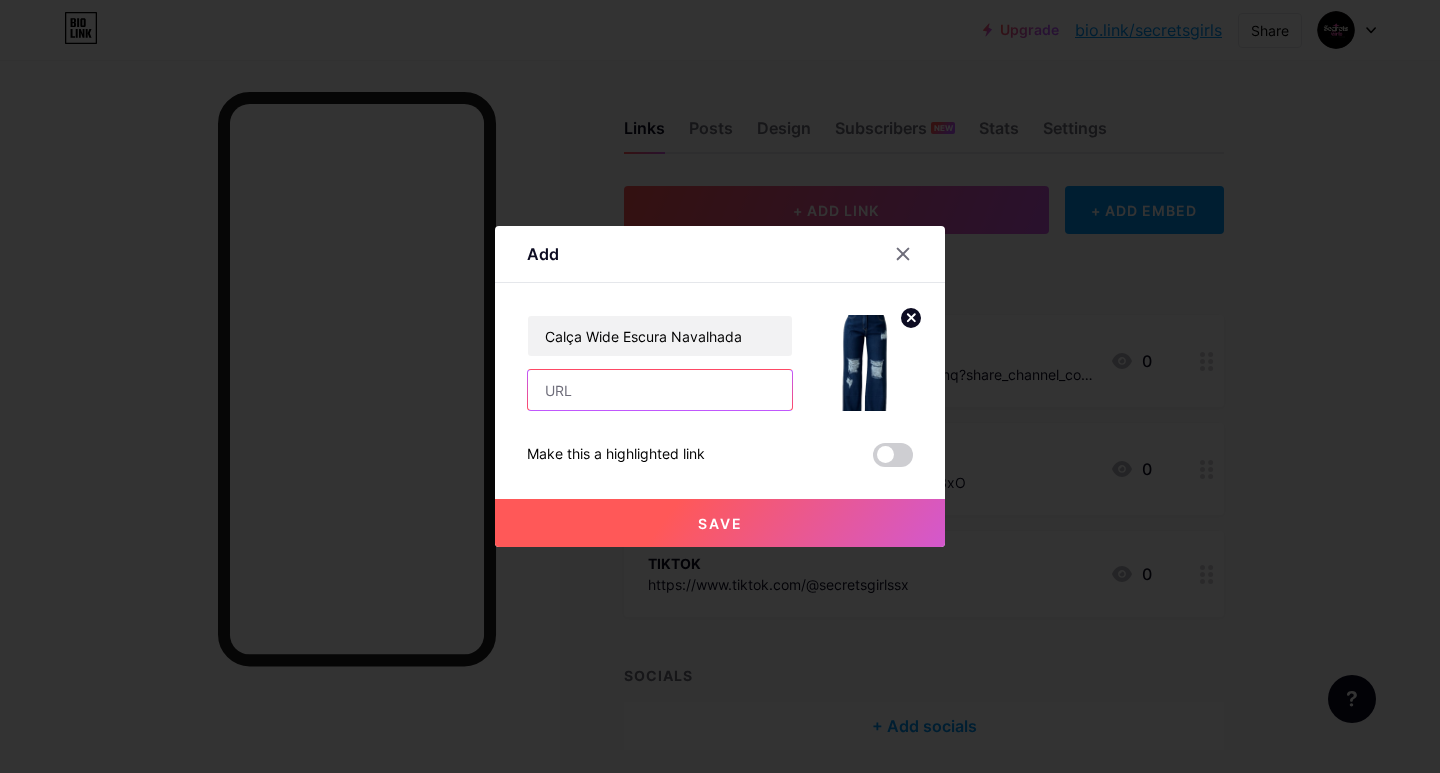 paste on "https://s.shopee.com.br/50OcTmaGvr" 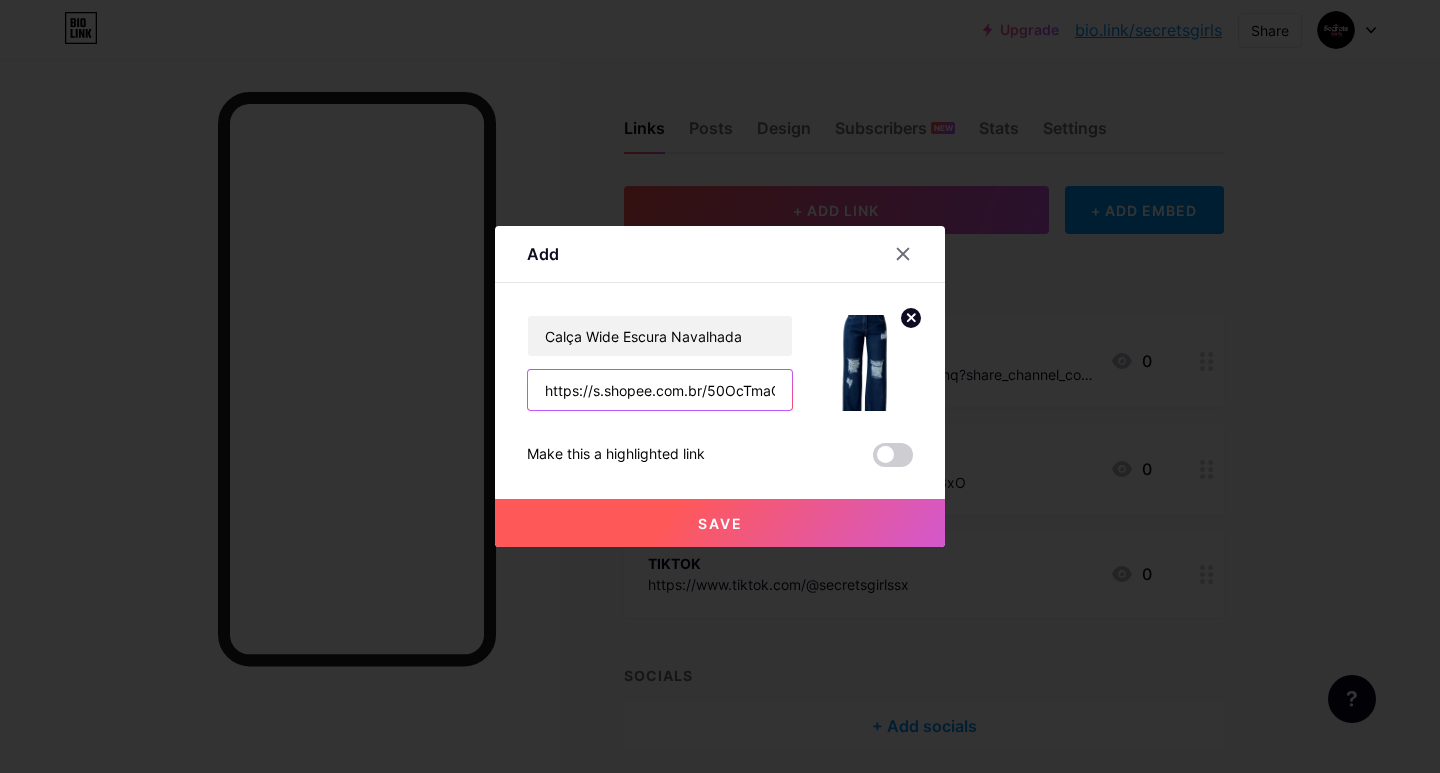 scroll, scrollTop: 0, scrollLeft: 19, axis: horizontal 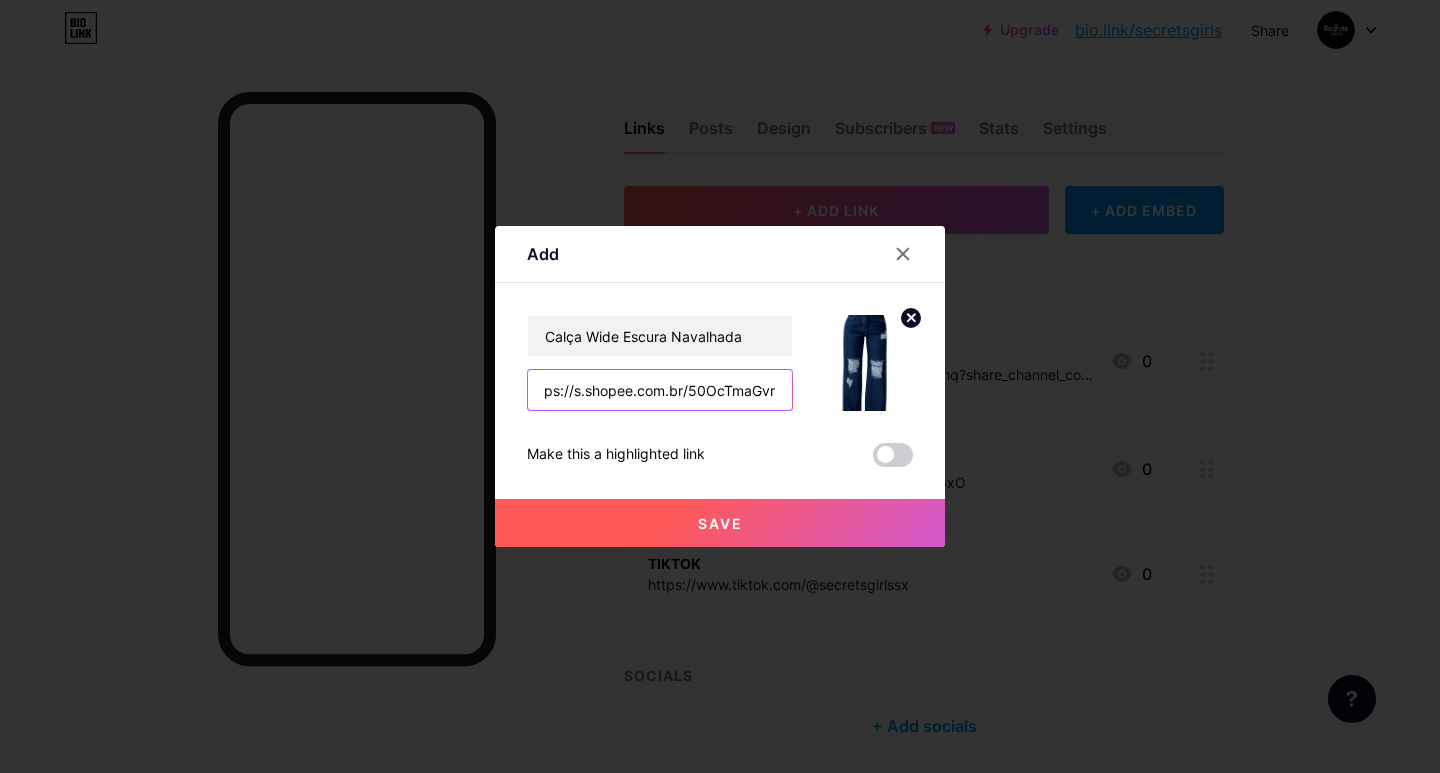 type on "https://s.shopee.com.br/50OcTmaGvr" 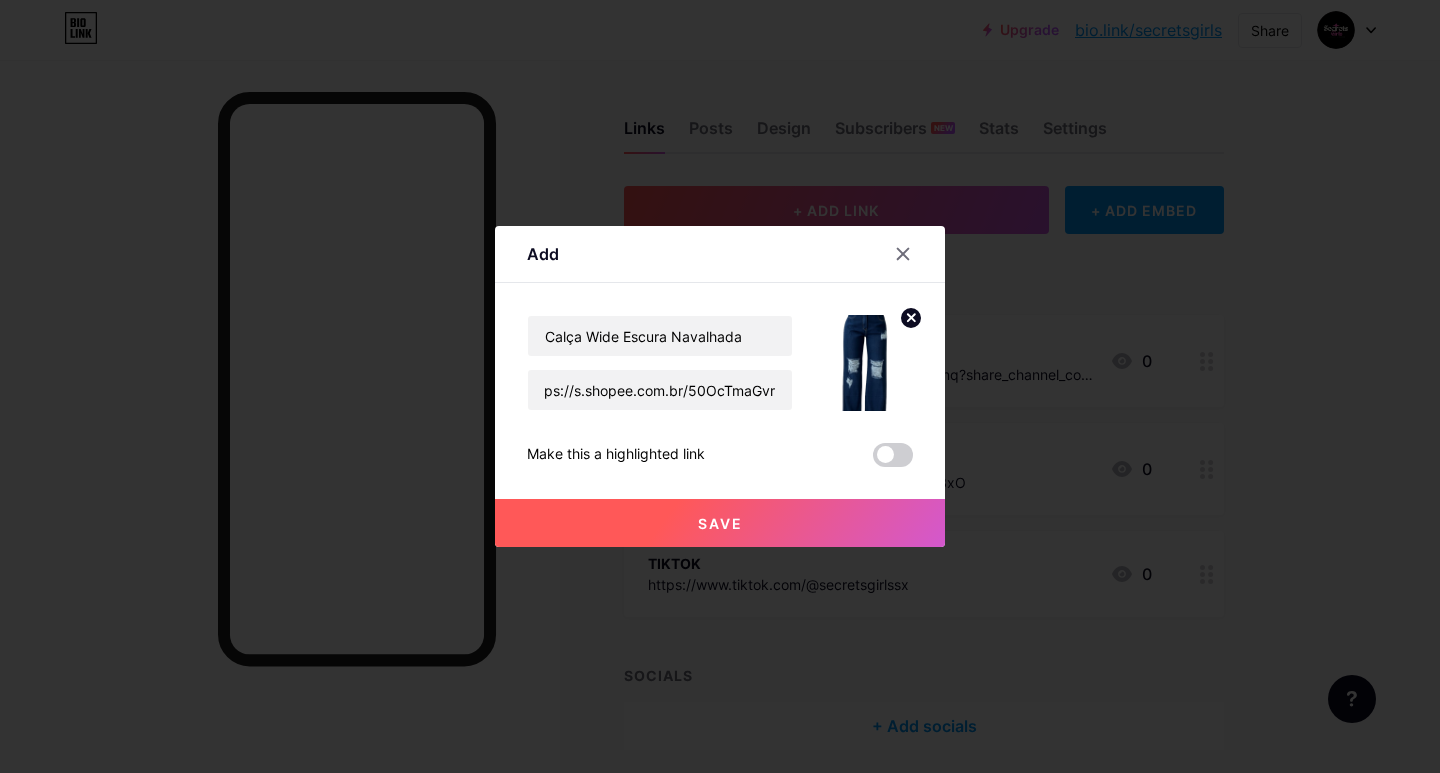 click on "Save" at bounding box center [720, 523] 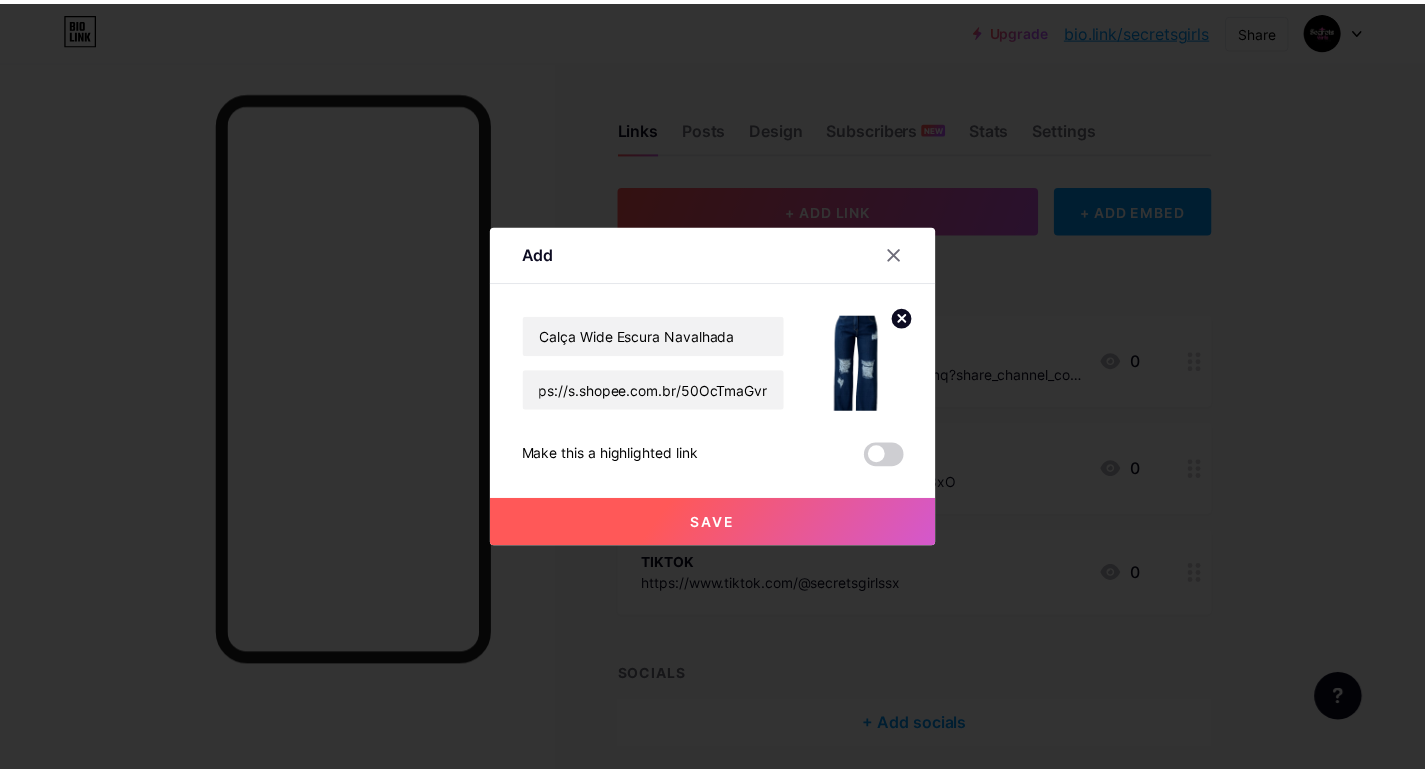 scroll, scrollTop: 0, scrollLeft: 0, axis: both 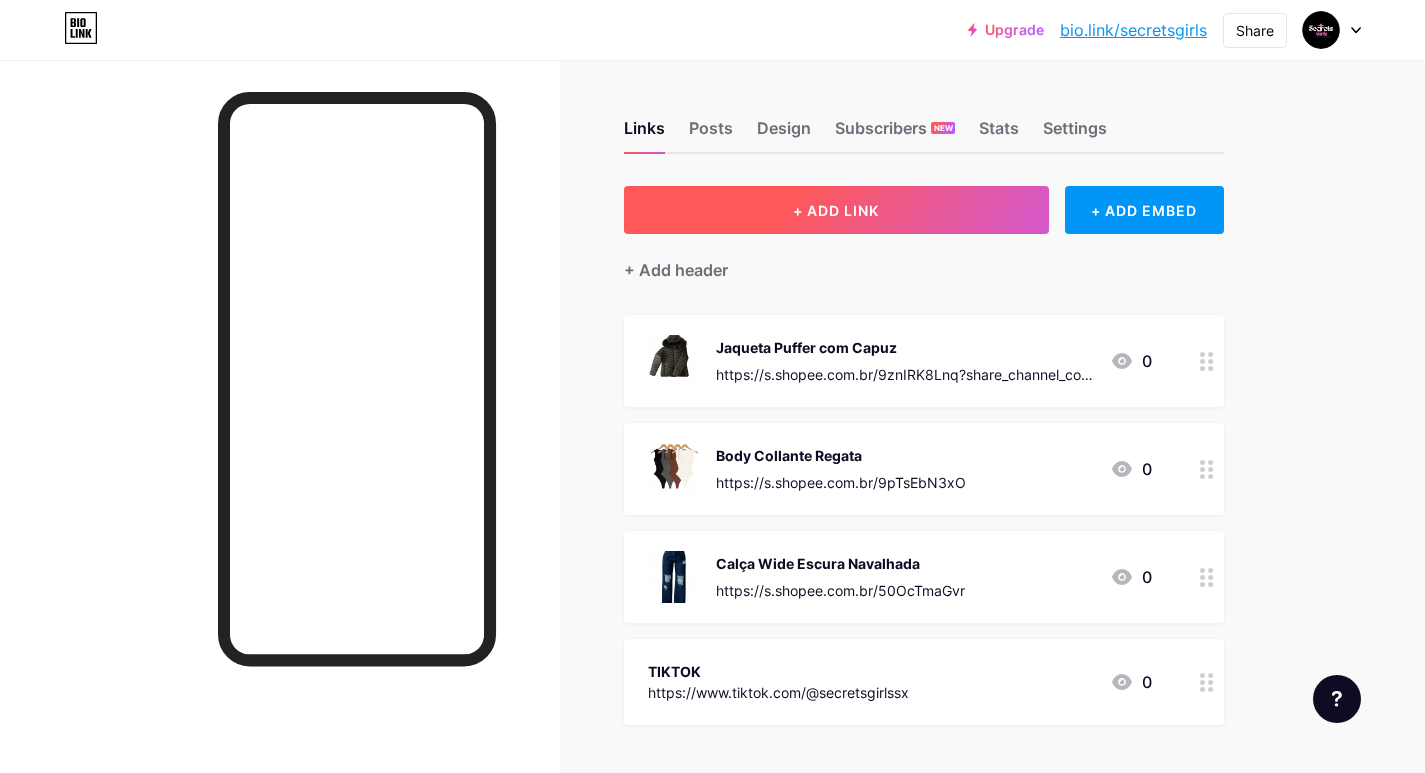 click on "+ ADD LINK" at bounding box center (836, 210) 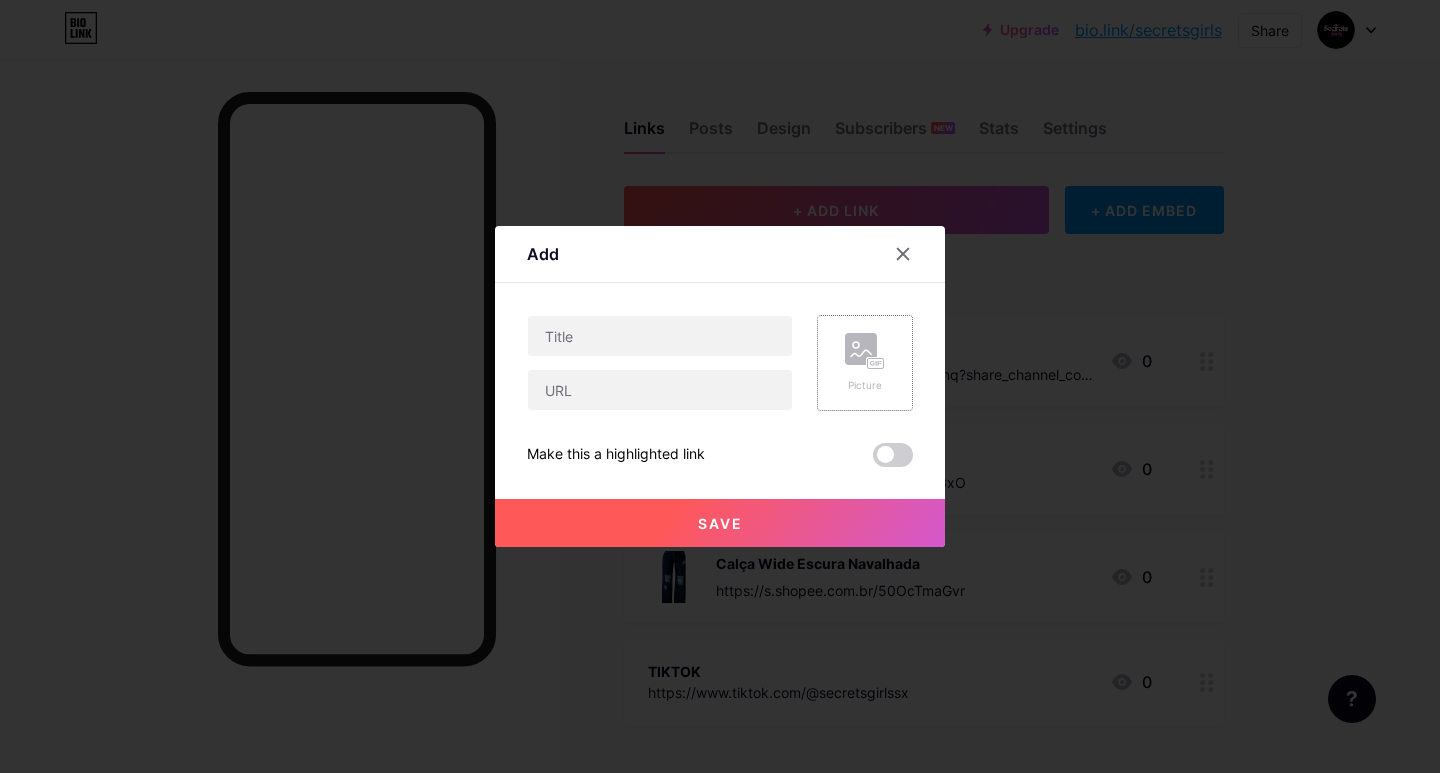 click on "Picture" at bounding box center [865, 385] 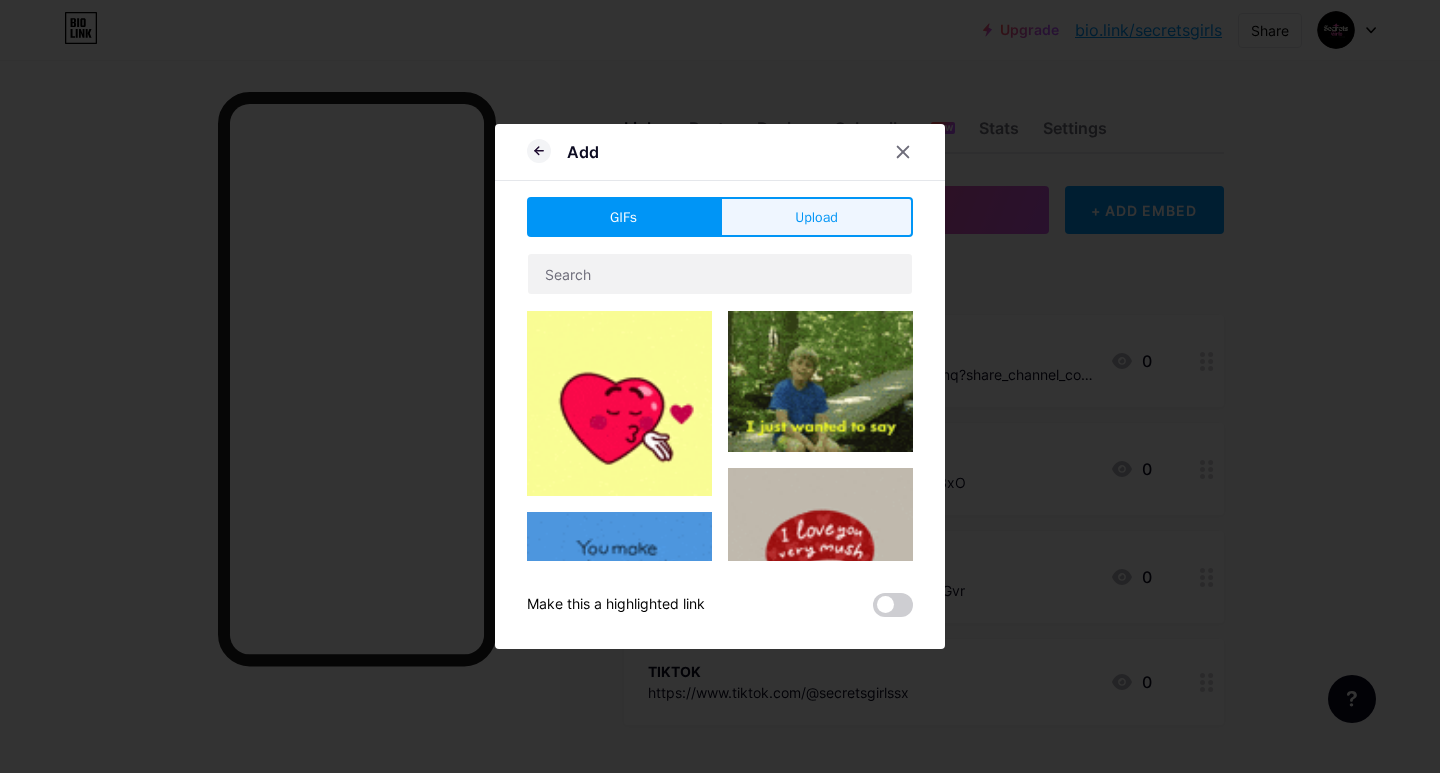 click on "Upload" at bounding box center [816, 217] 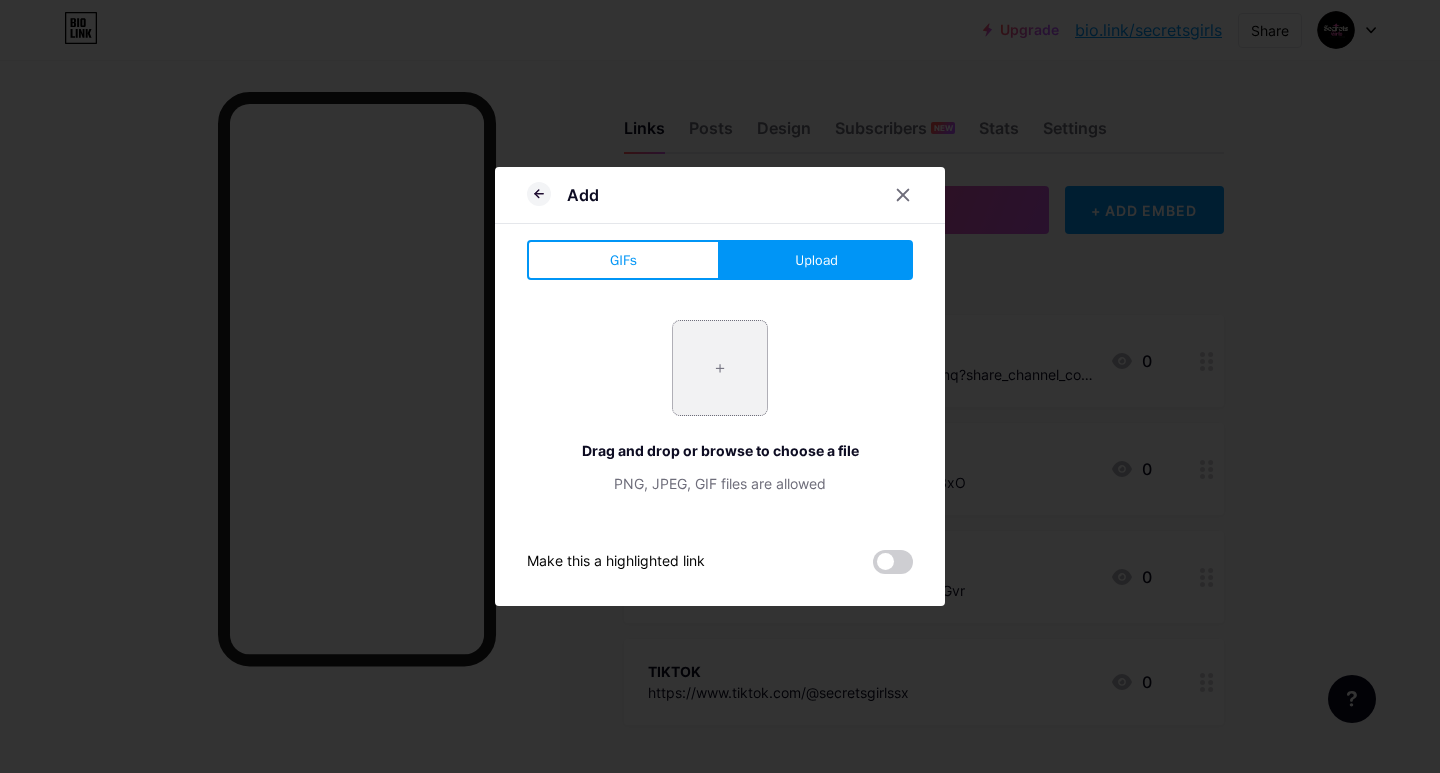 click at bounding box center (720, 368) 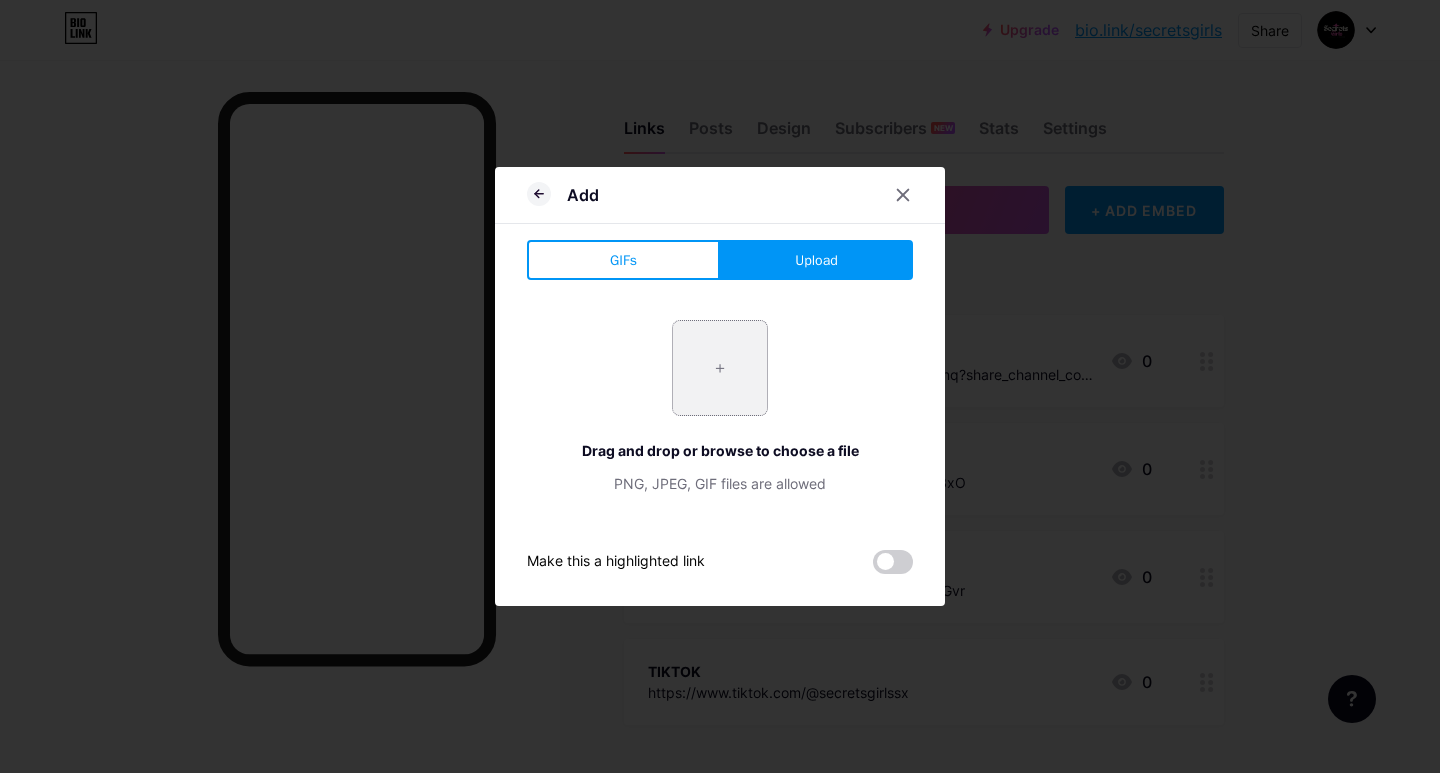 type on "C:\fakepath\WhatsApp_Image_2025-08-04_at_17.31.36-removebg-preview.png" 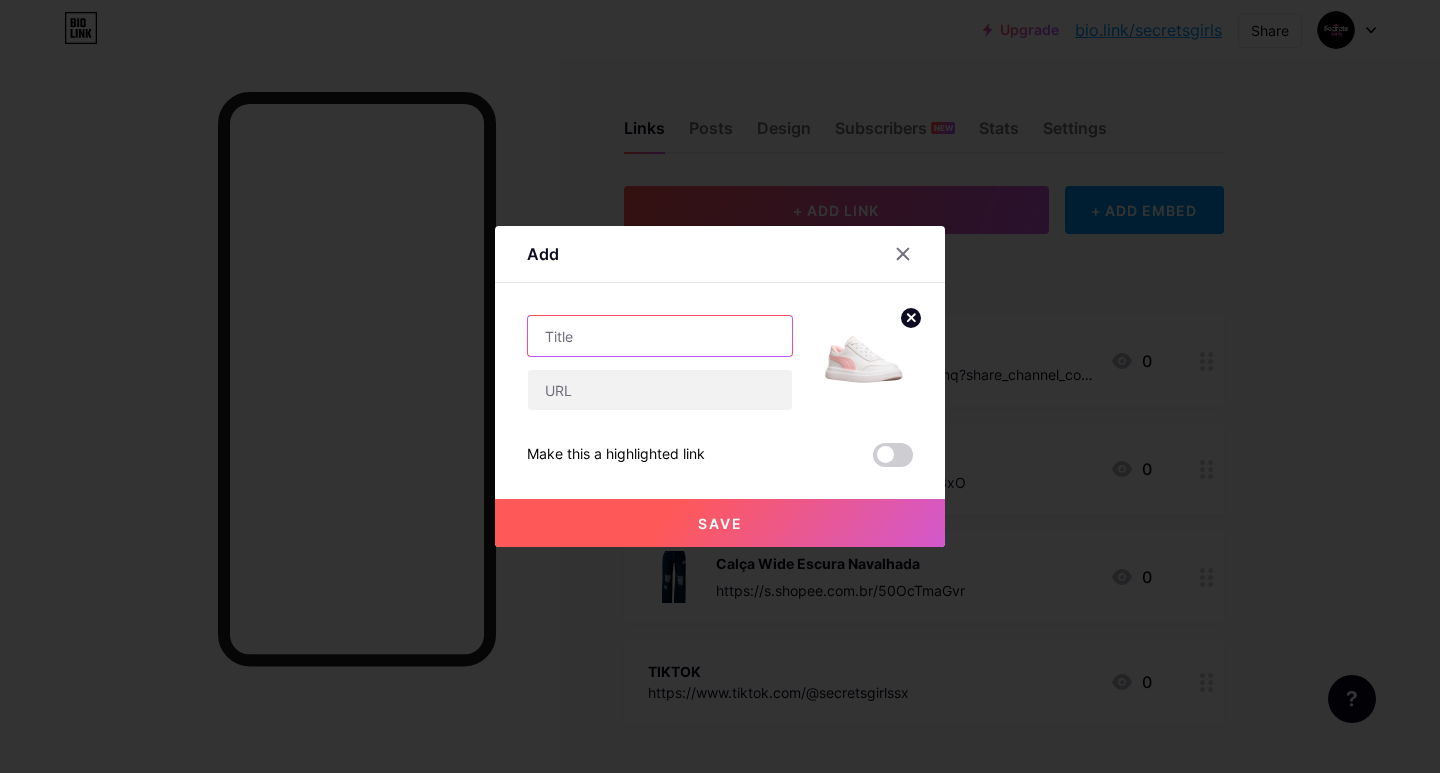 click at bounding box center (660, 336) 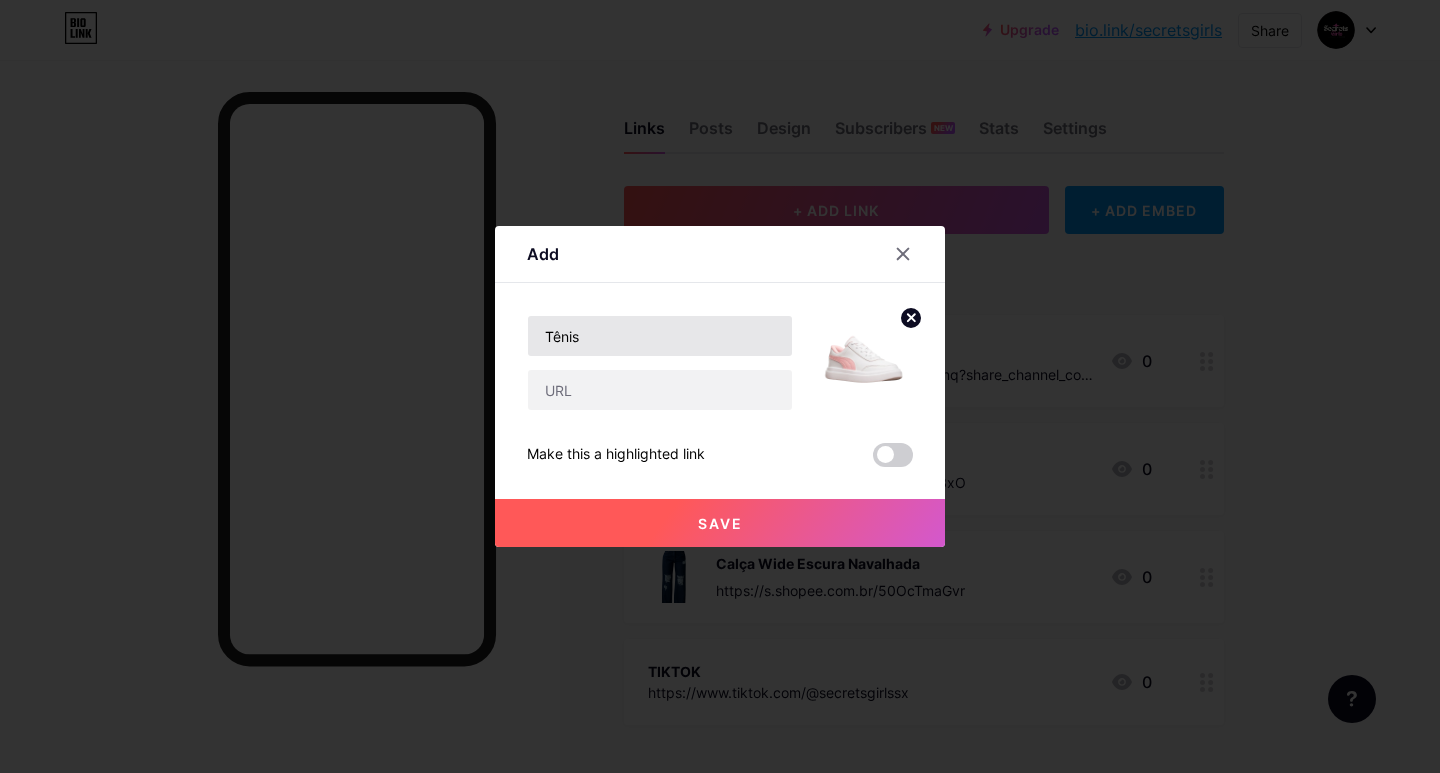 click on "Tênis" at bounding box center [660, 336] 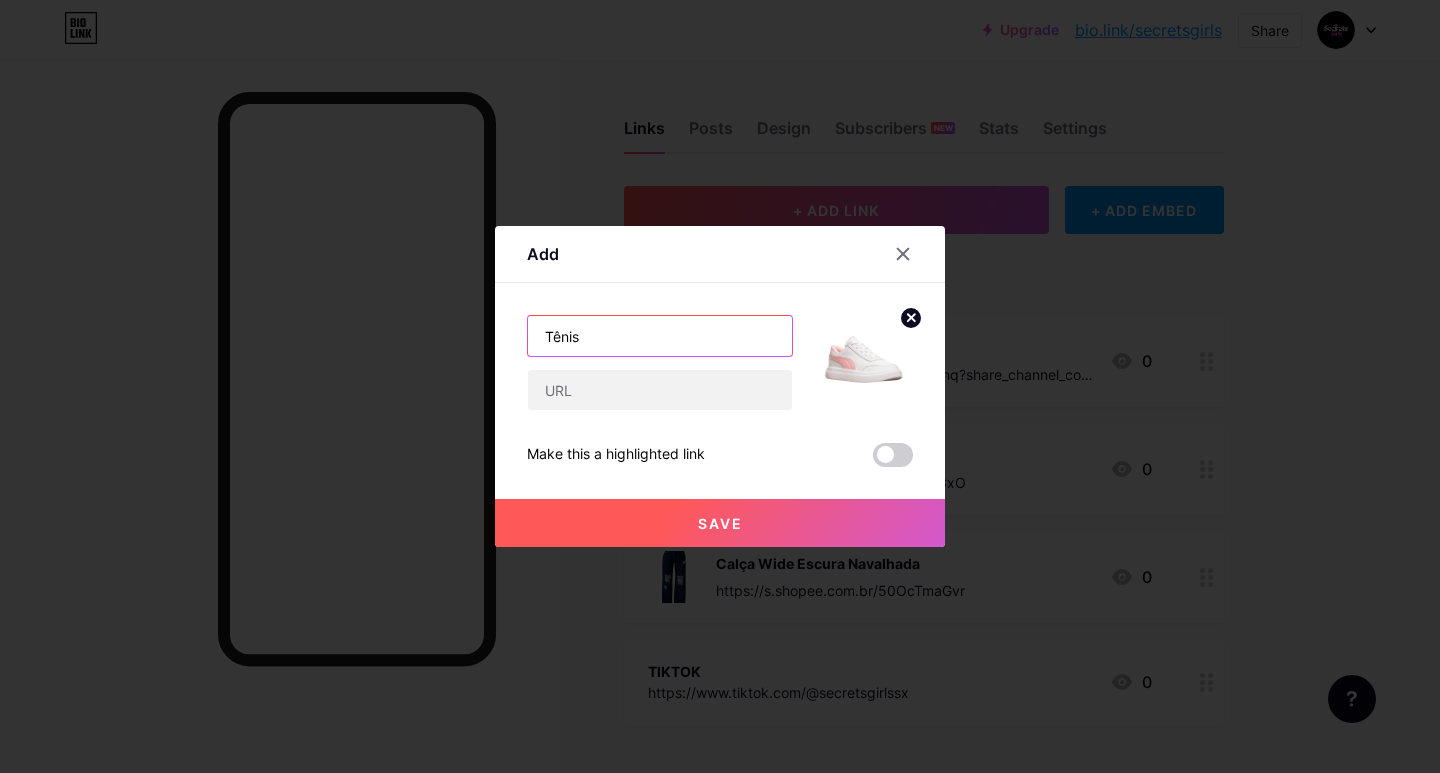 click on "Tênis" at bounding box center (660, 336) 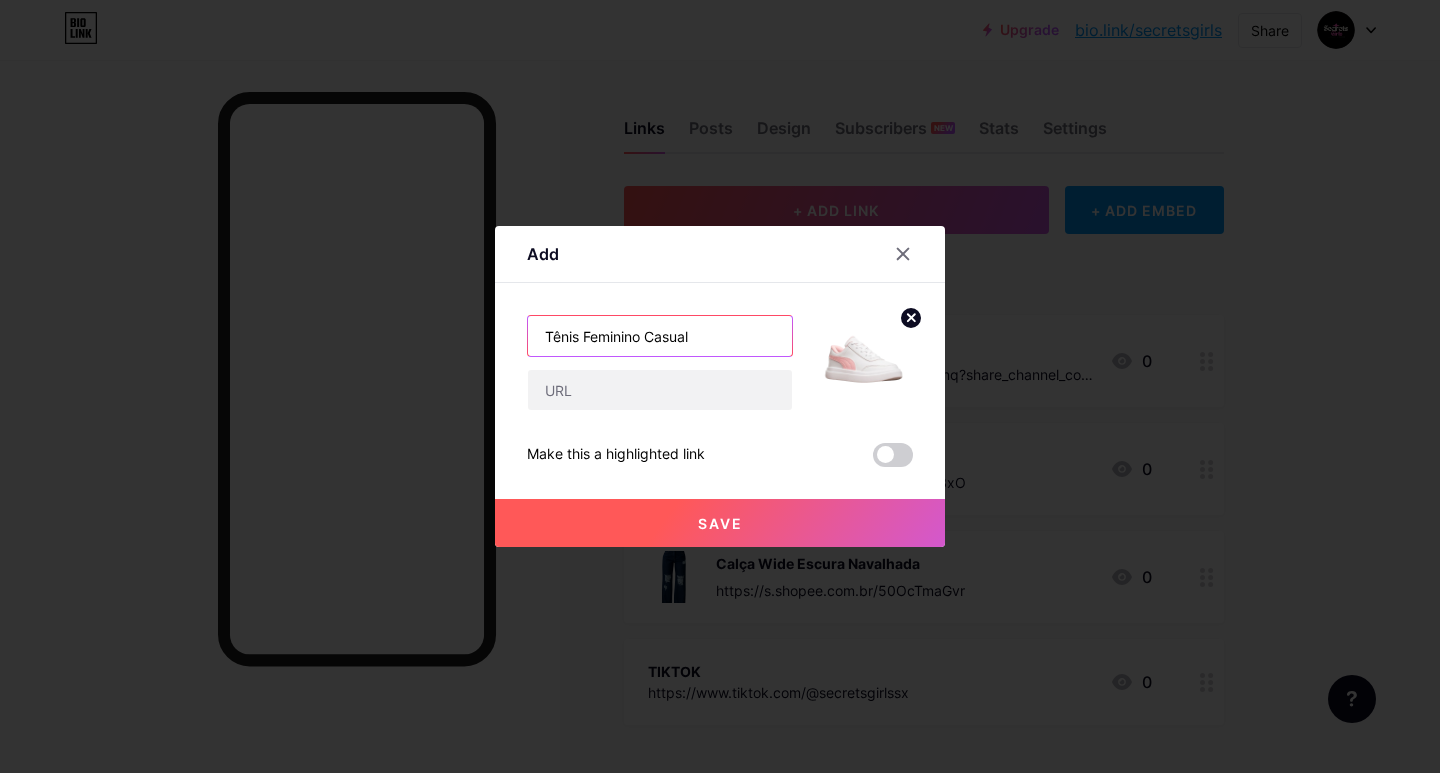 type on "Tênis Feminino Casual" 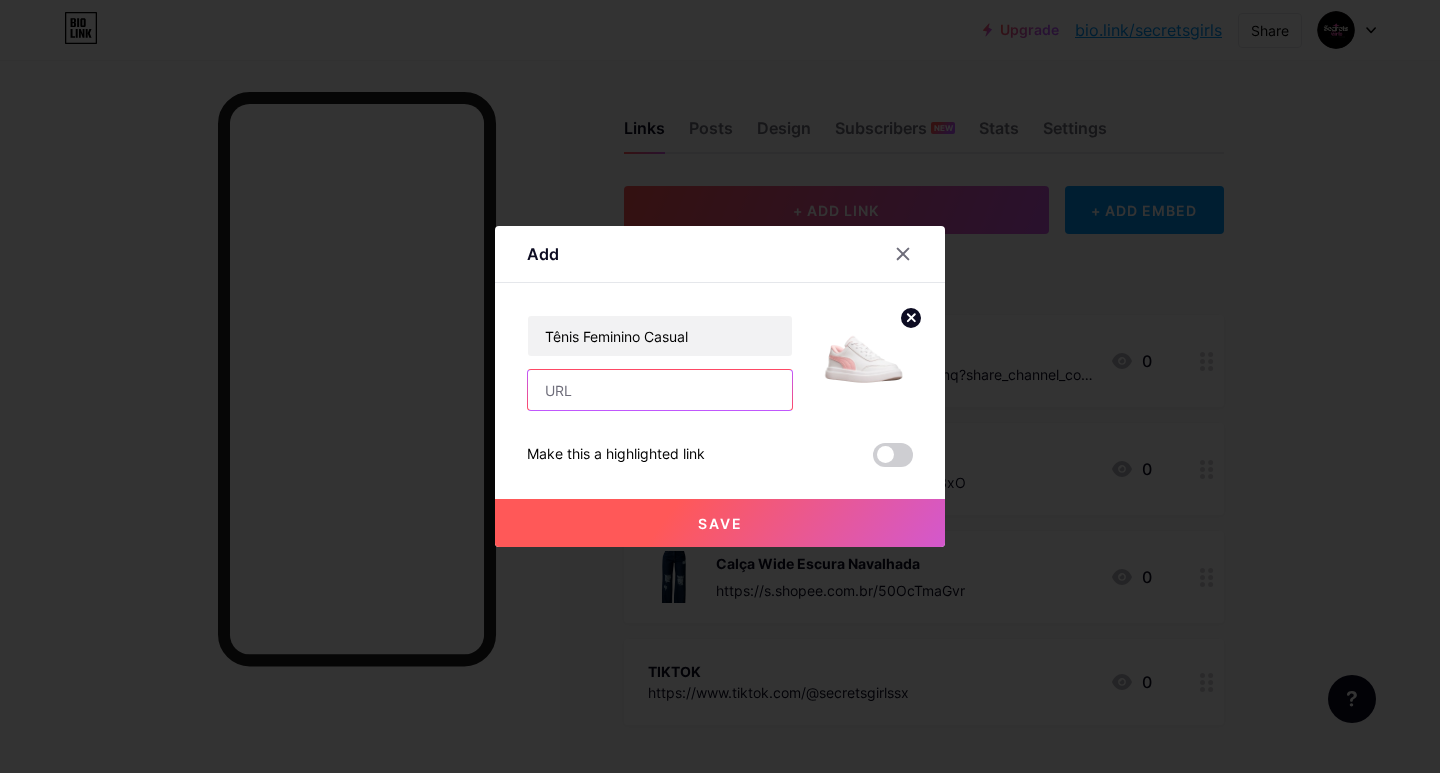 click at bounding box center [660, 390] 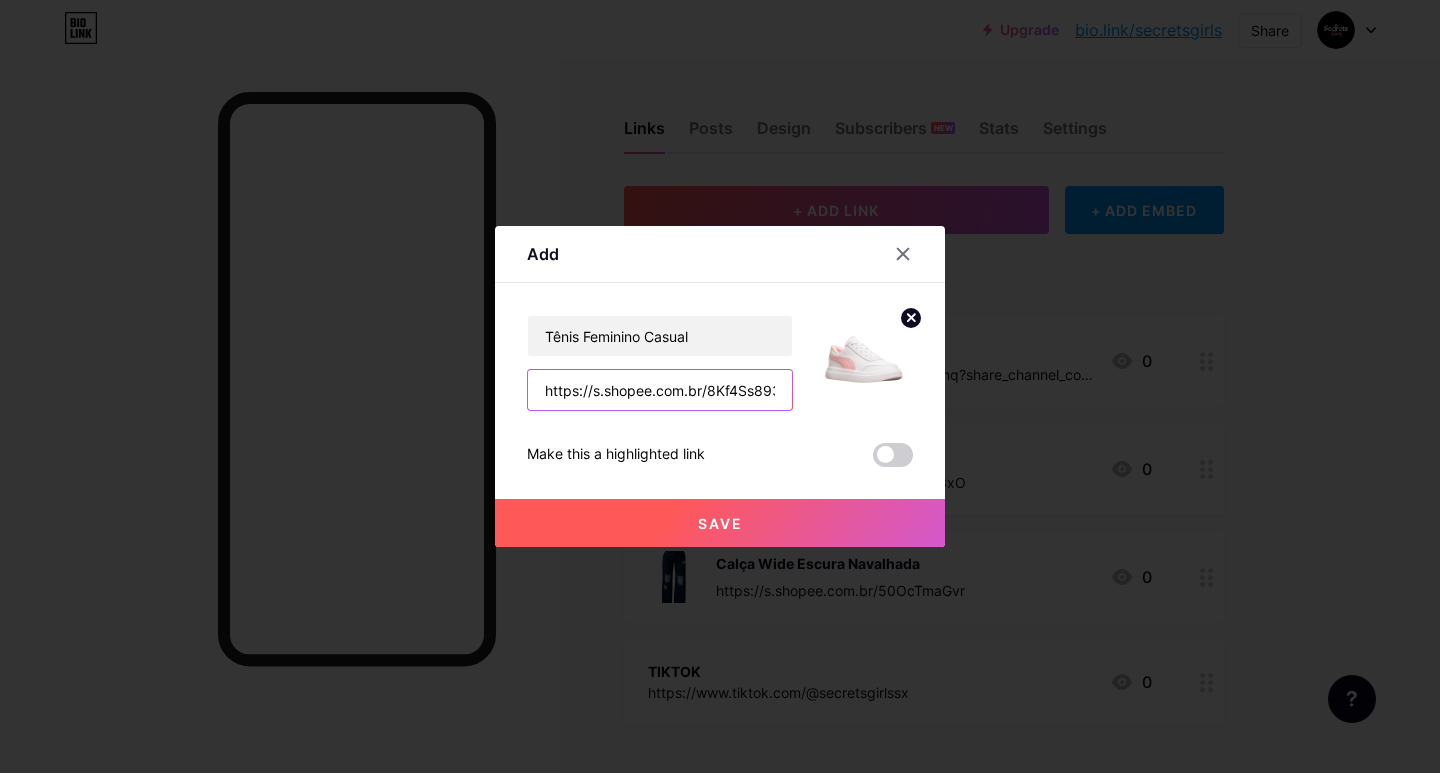 scroll, scrollTop: 0, scrollLeft: 10, axis: horizontal 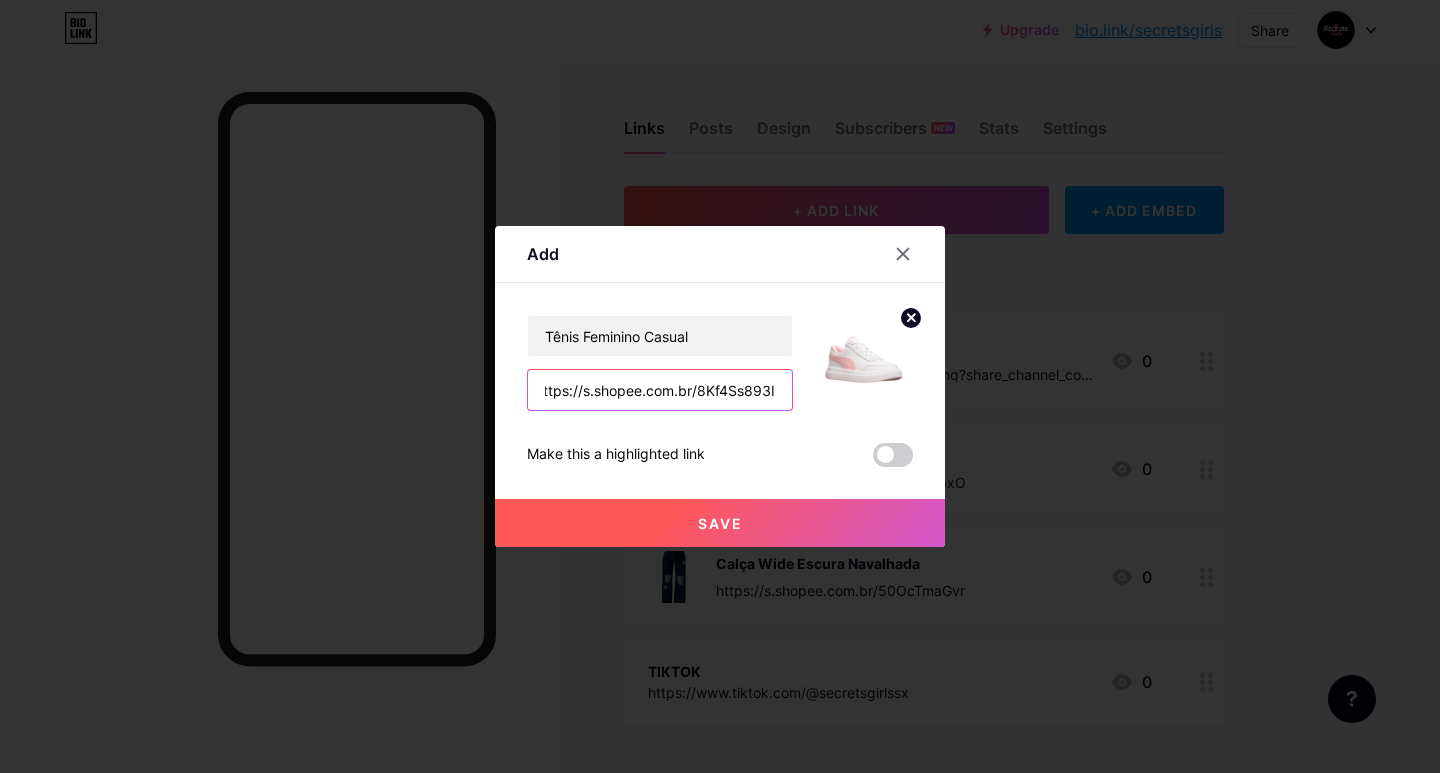 type on "https://s.shopee.com.br/8Kf4Ss893I" 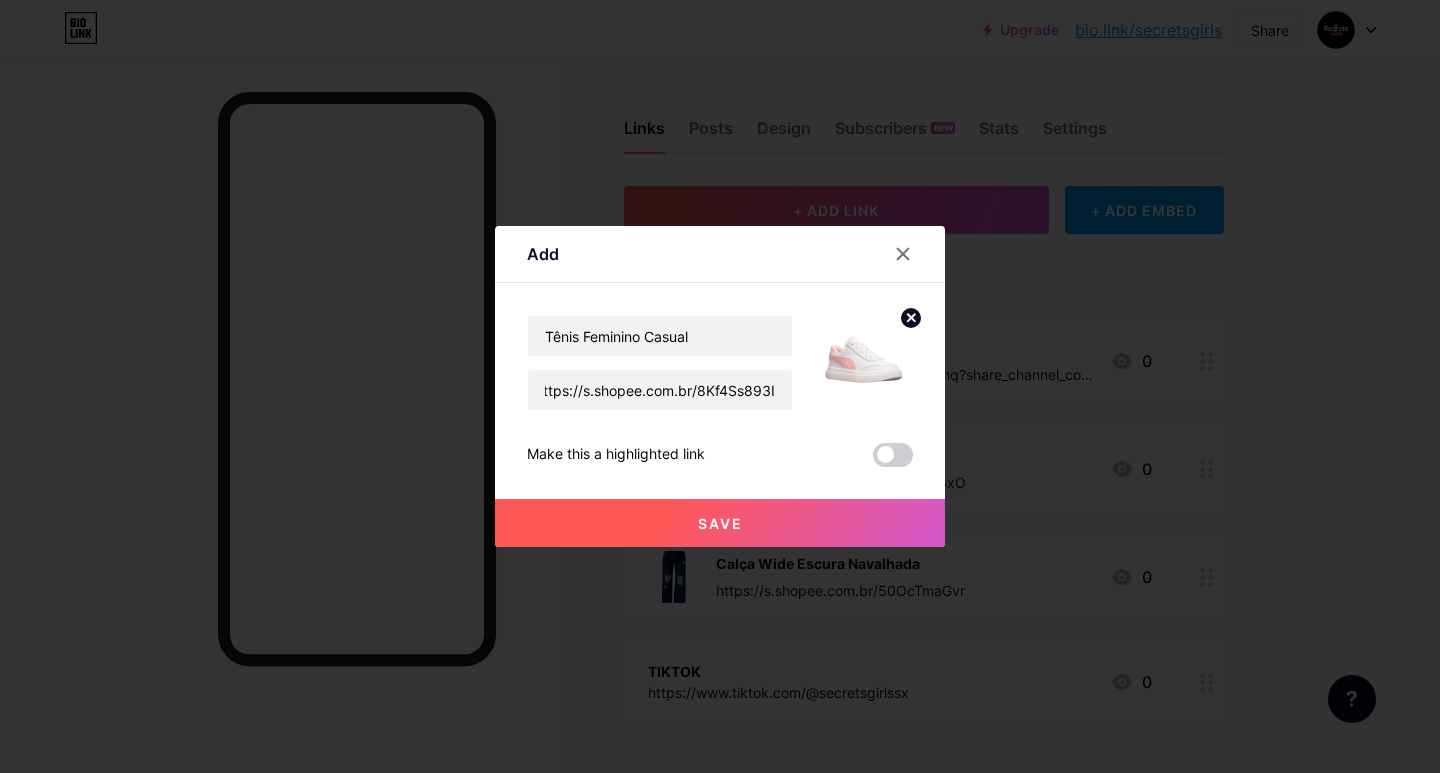click on "Save" at bounding box center (720, 523) 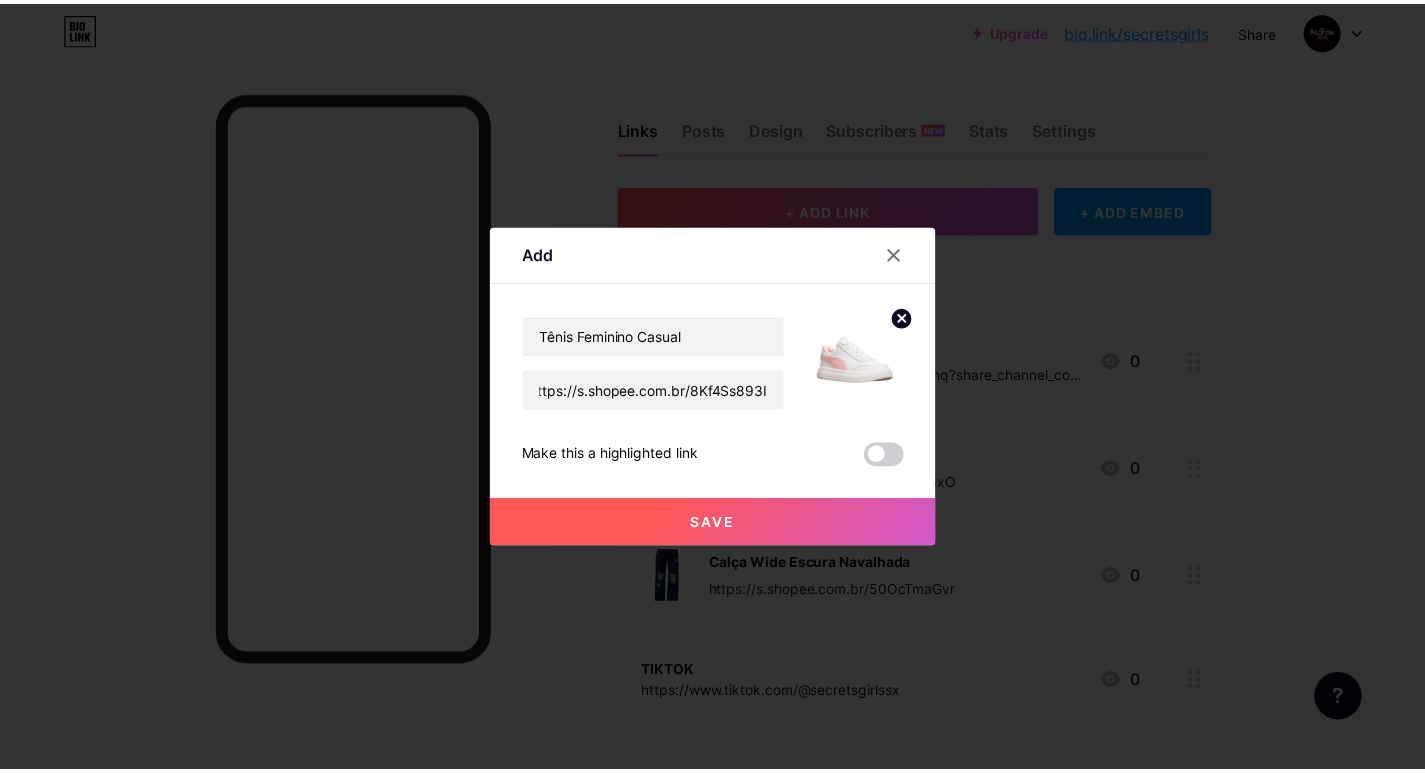 scroll, scrollTop: 0, scrollLeft: 0, axis: both 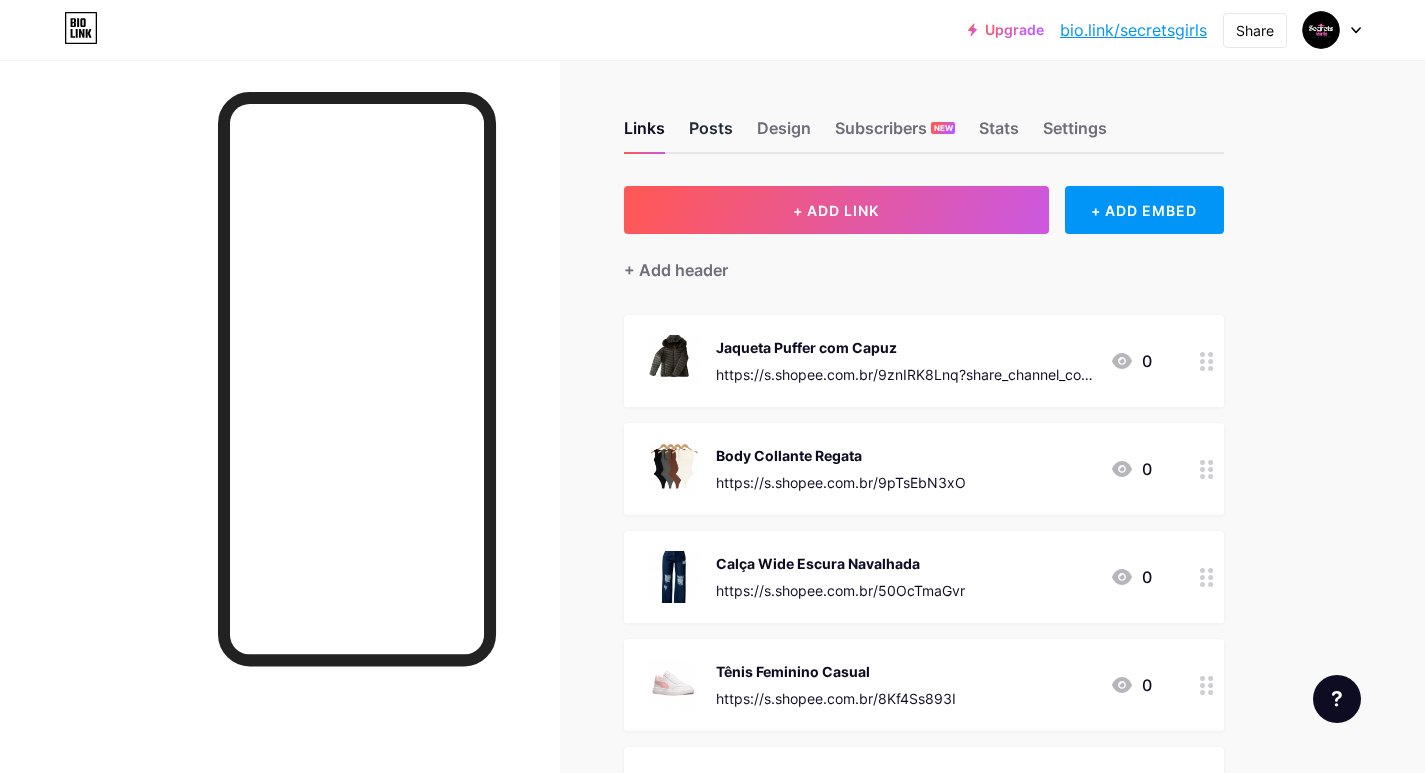 click on "Posts" at bounding box center (711, 134) 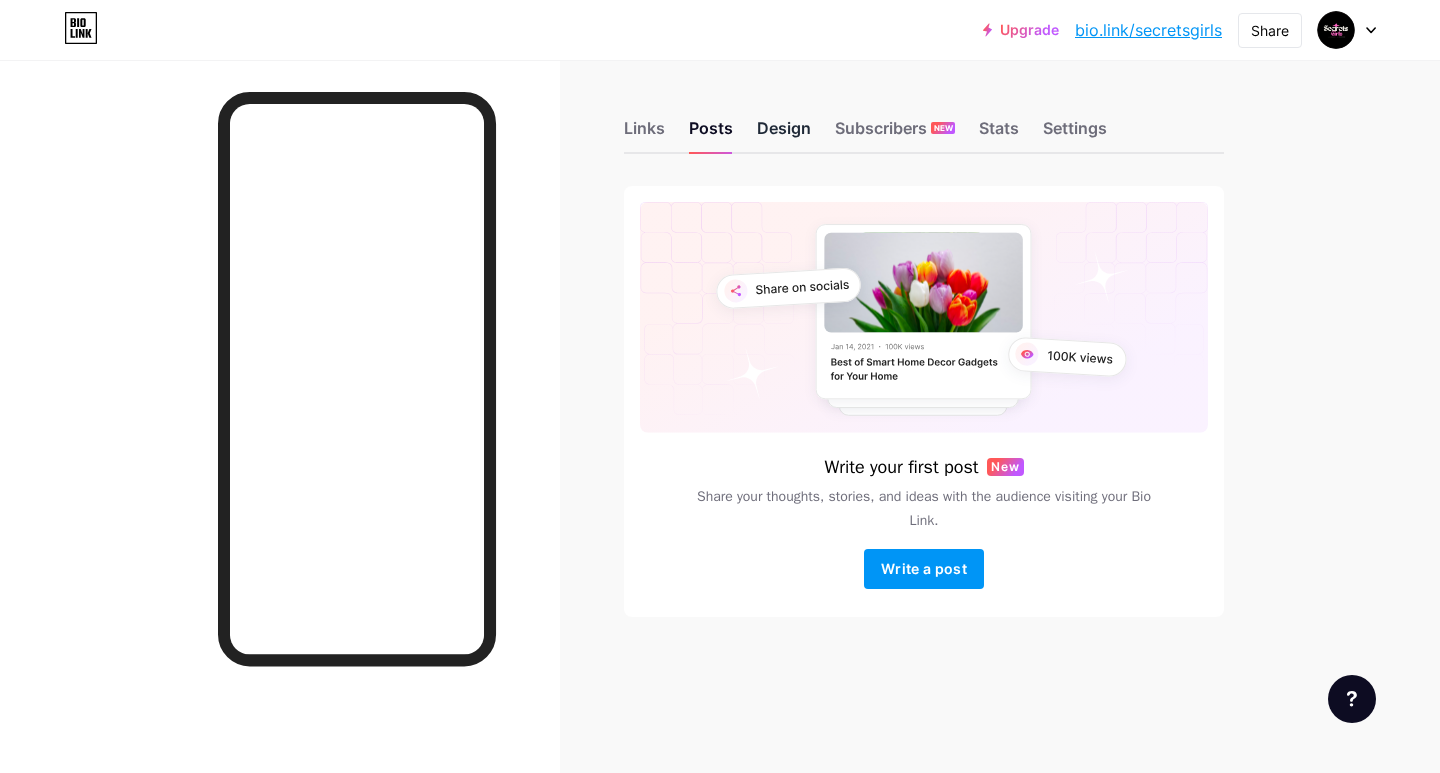 click on "Design" at bounding box center [784, 134] 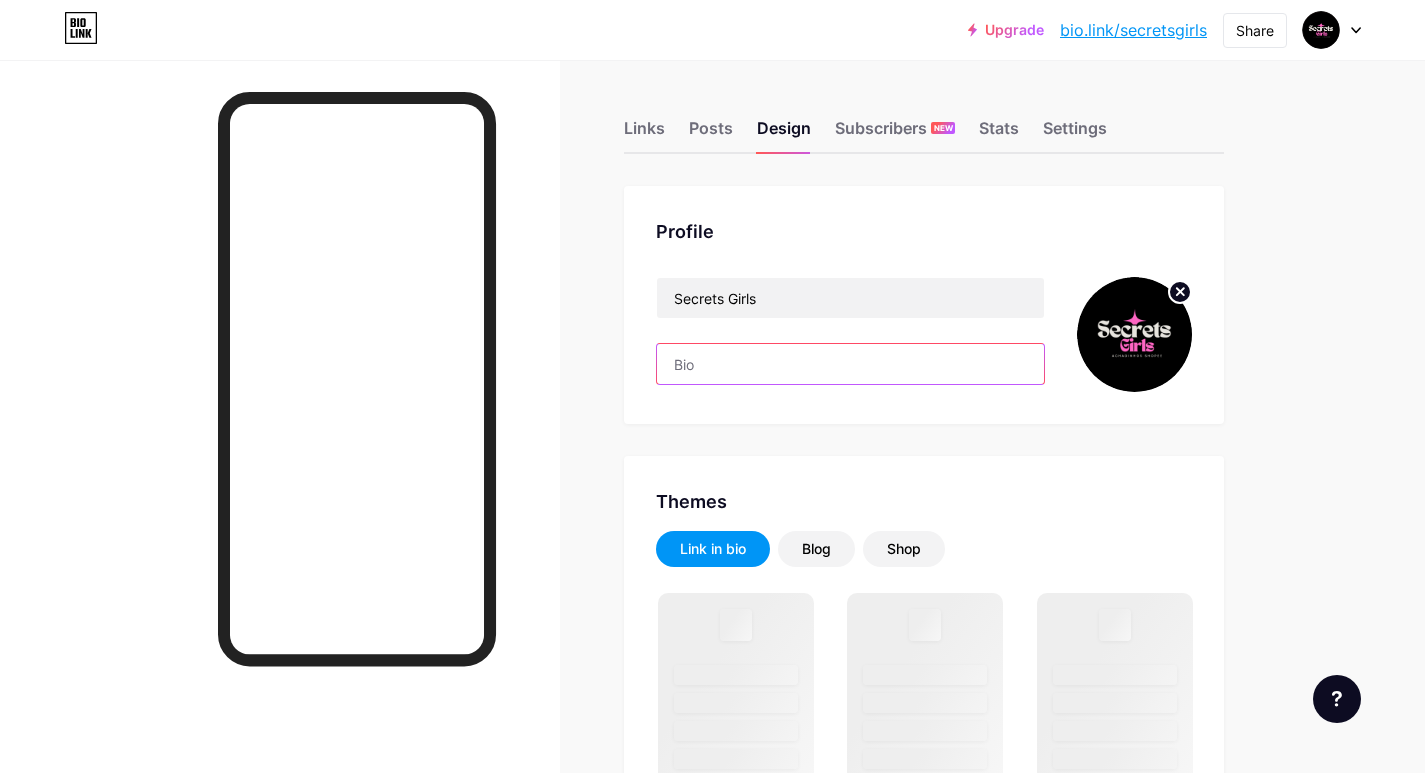 click at bounding box center [850, 364] 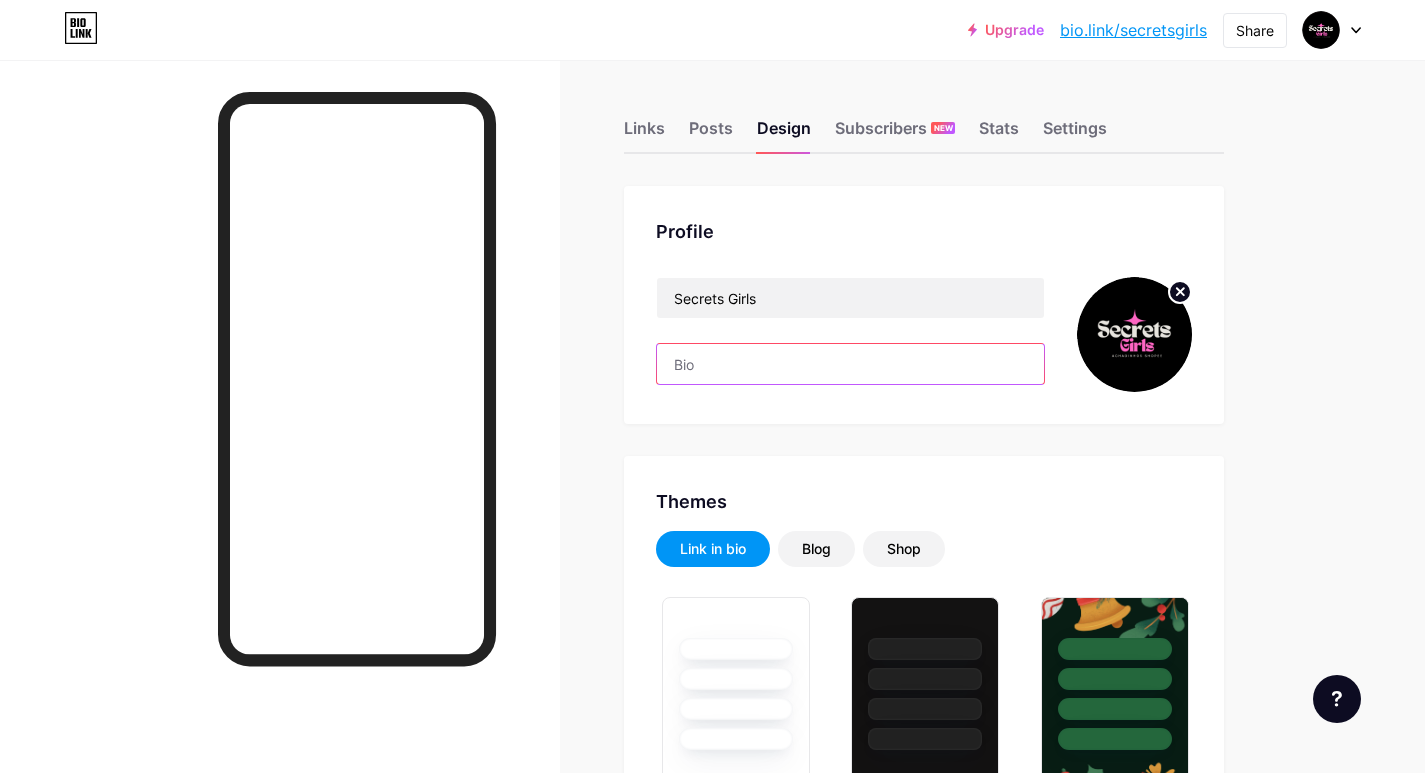 type on "#ba2c7f" 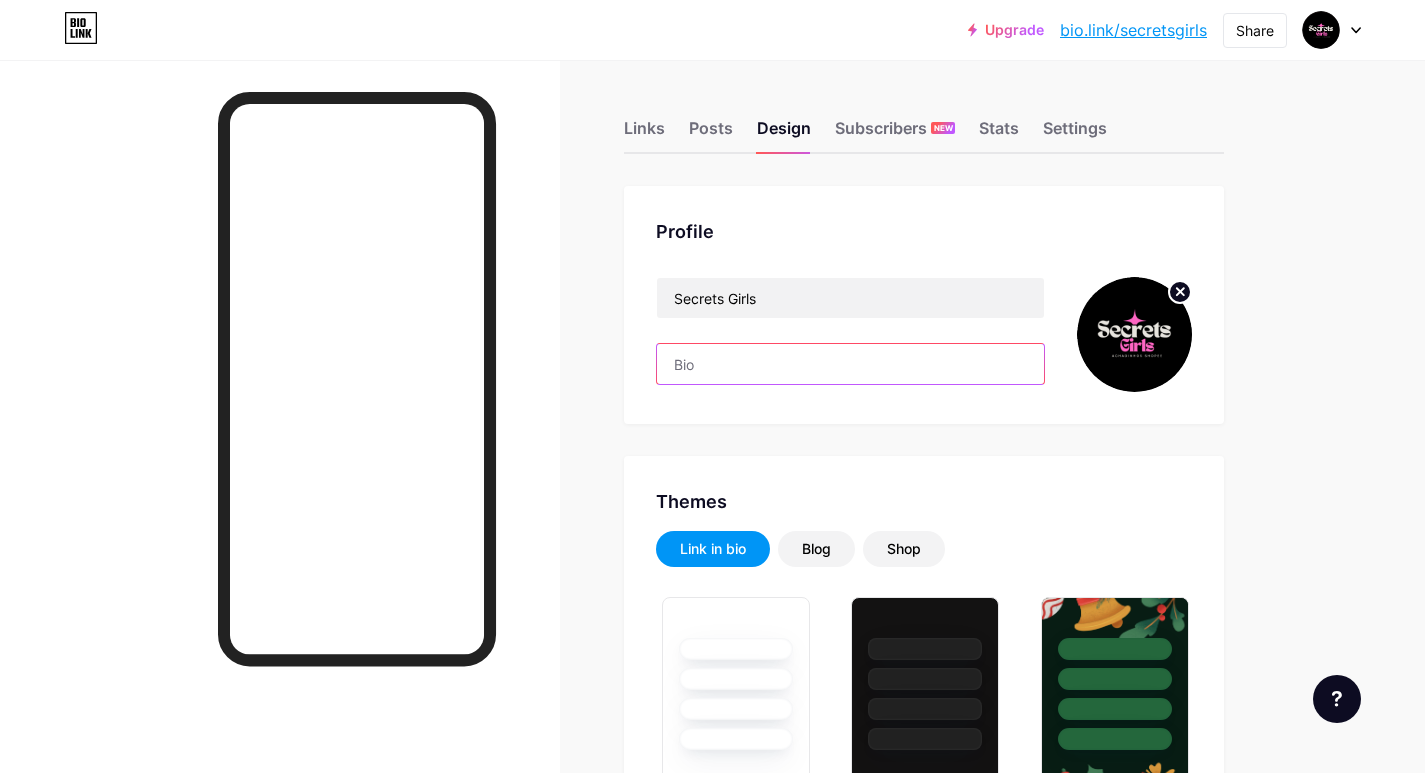 type on "#ffffff" 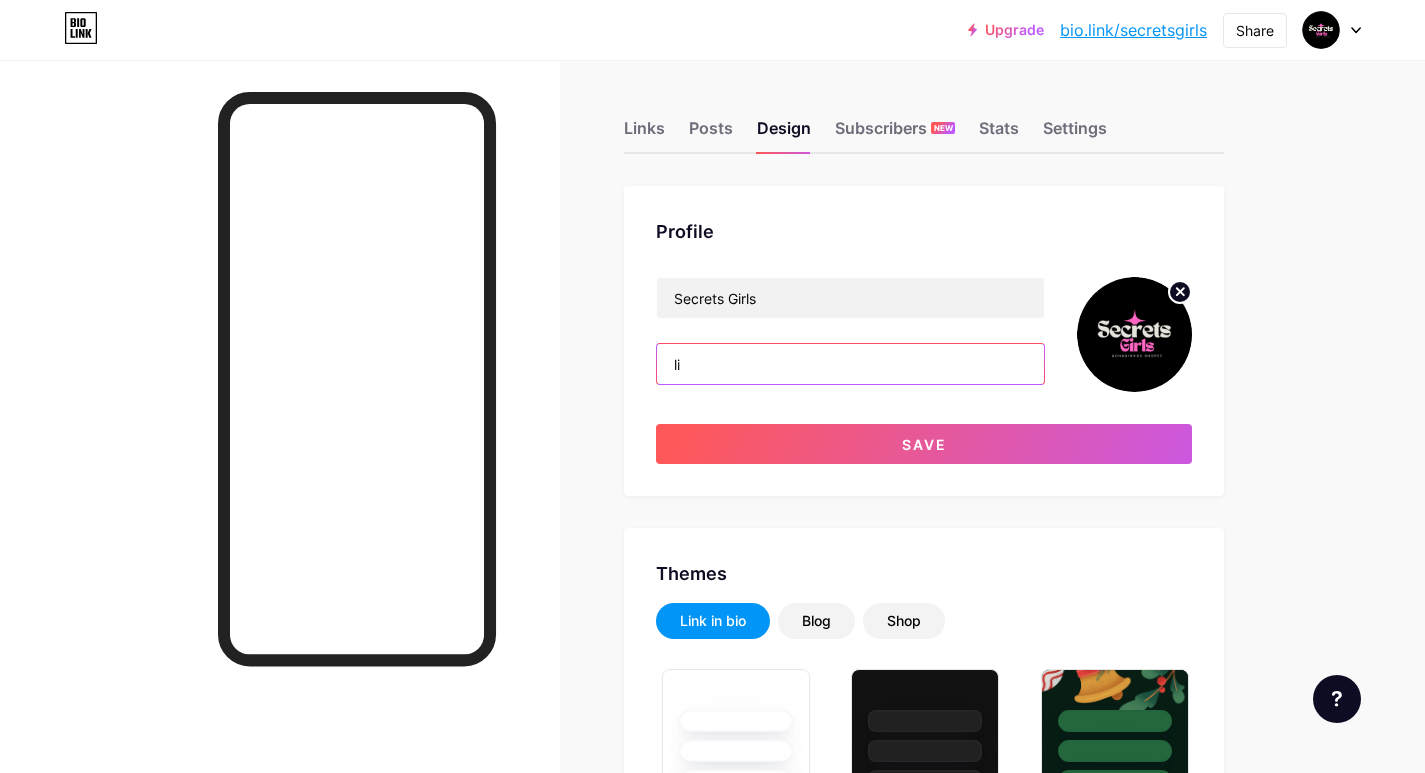 type on "l" 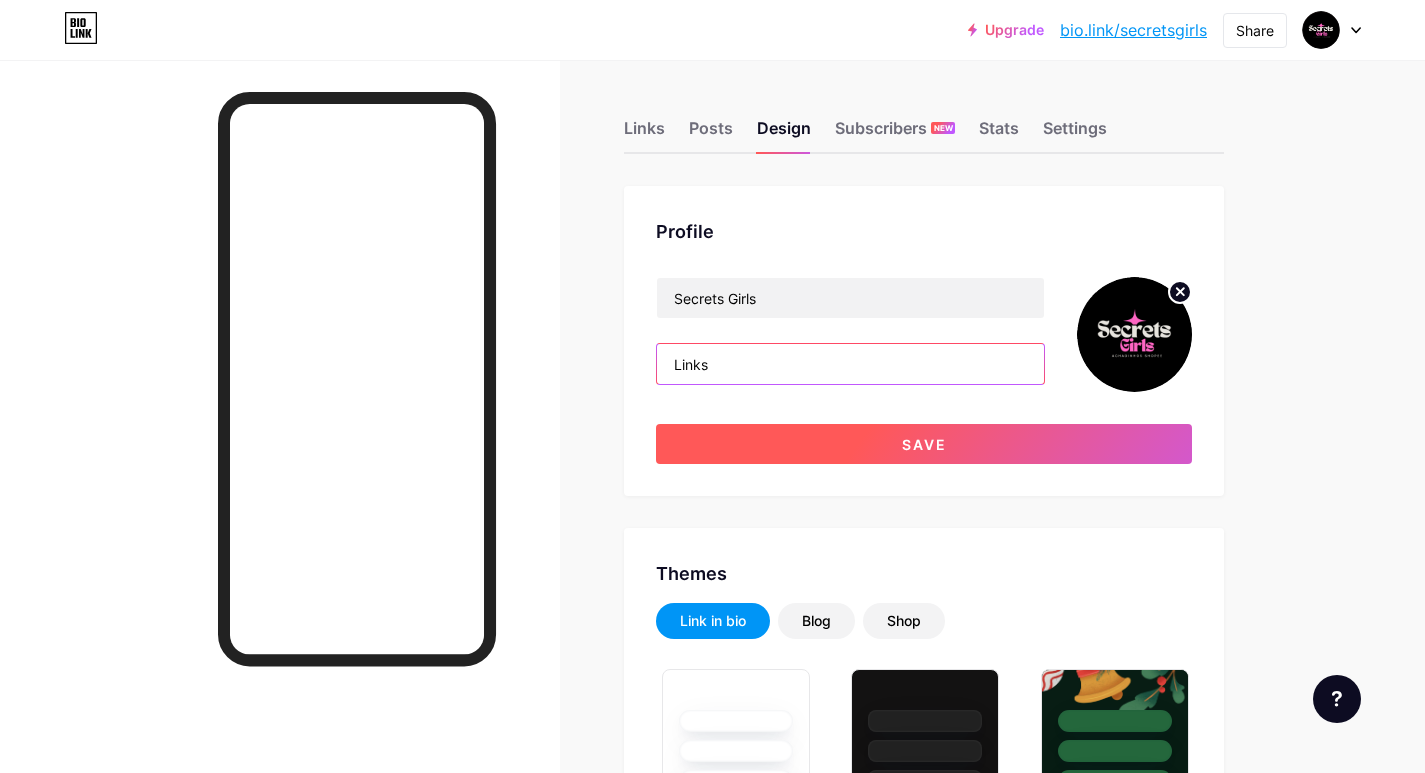 type on "Links" 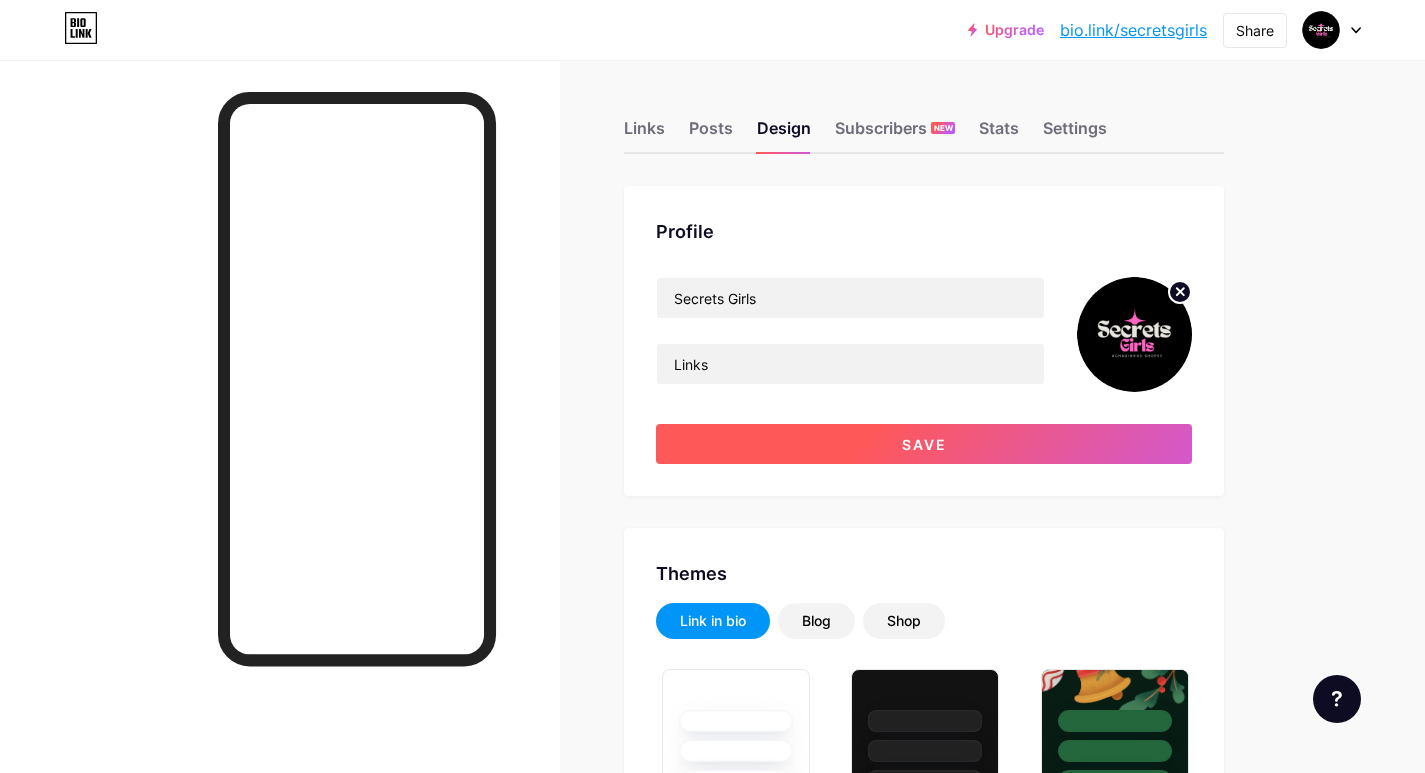 click on "Save" at bounding box center [924, 444] 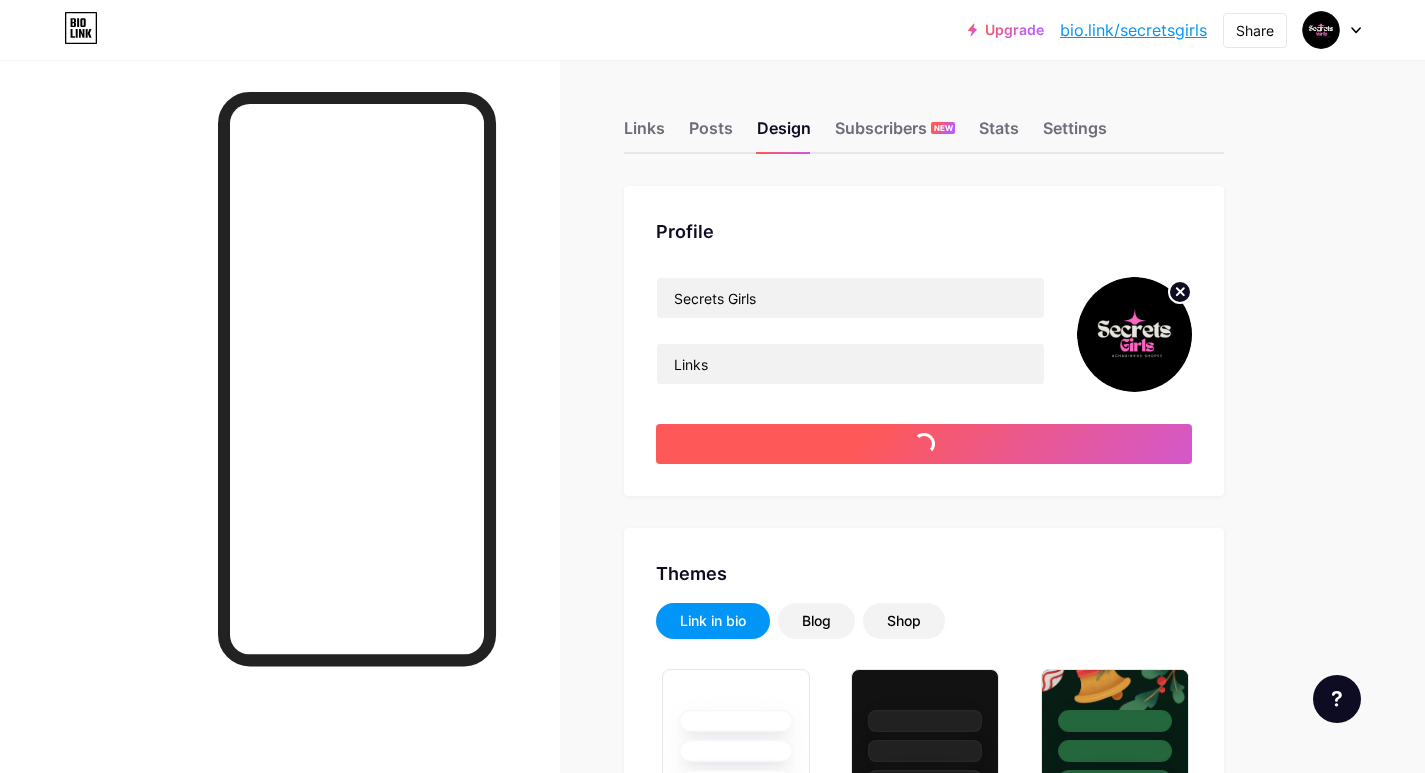 type on "#ba2c7f" 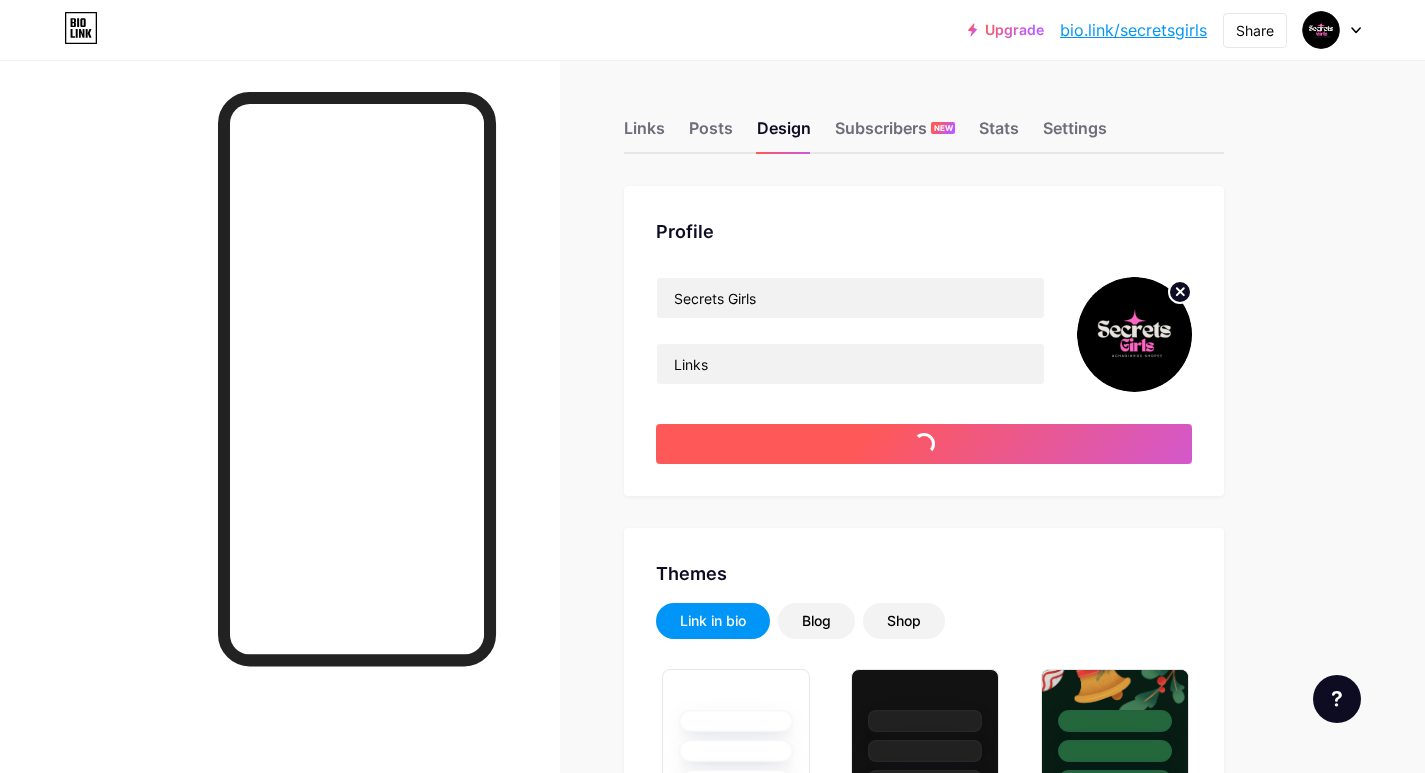 type on "#ffffff" 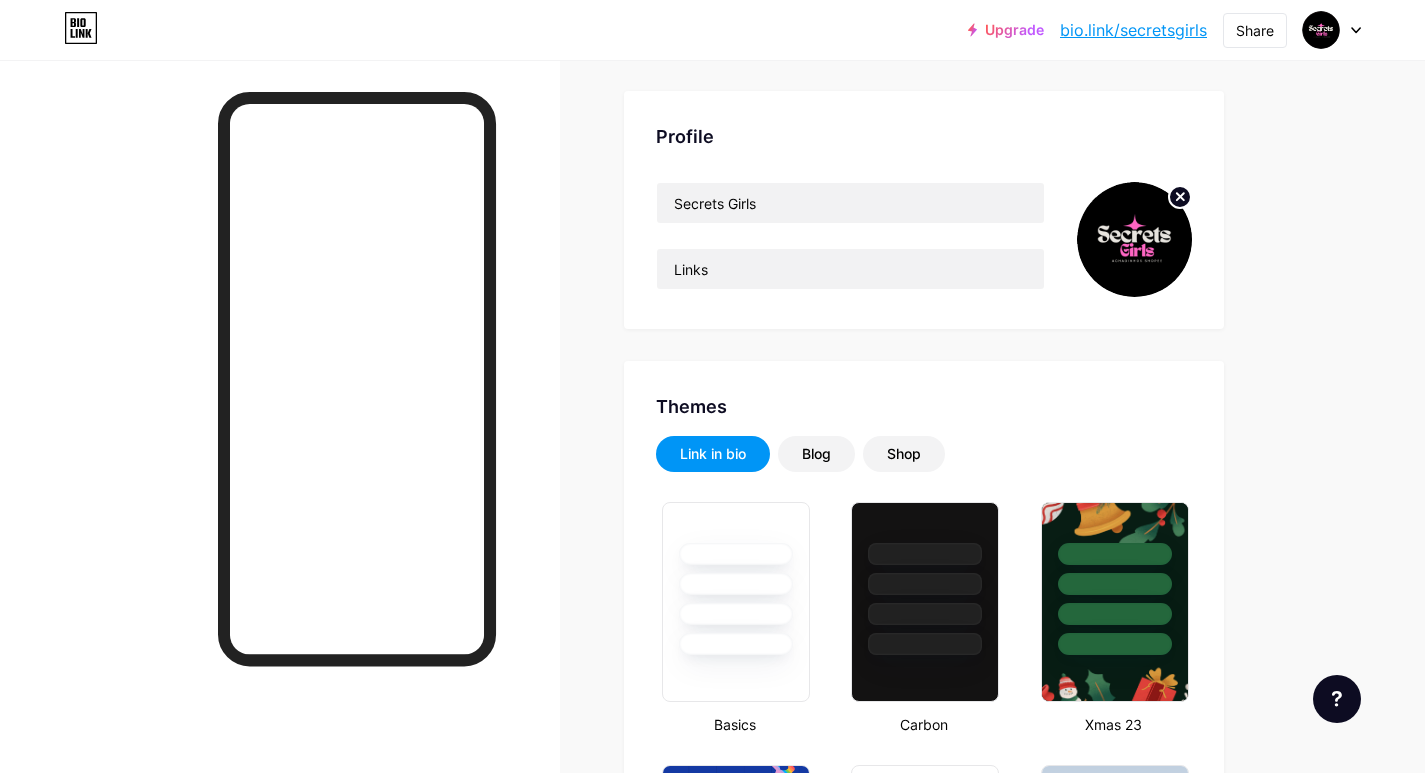 scroll, scrollTop: 0, scrollLeft: 0, axis: both 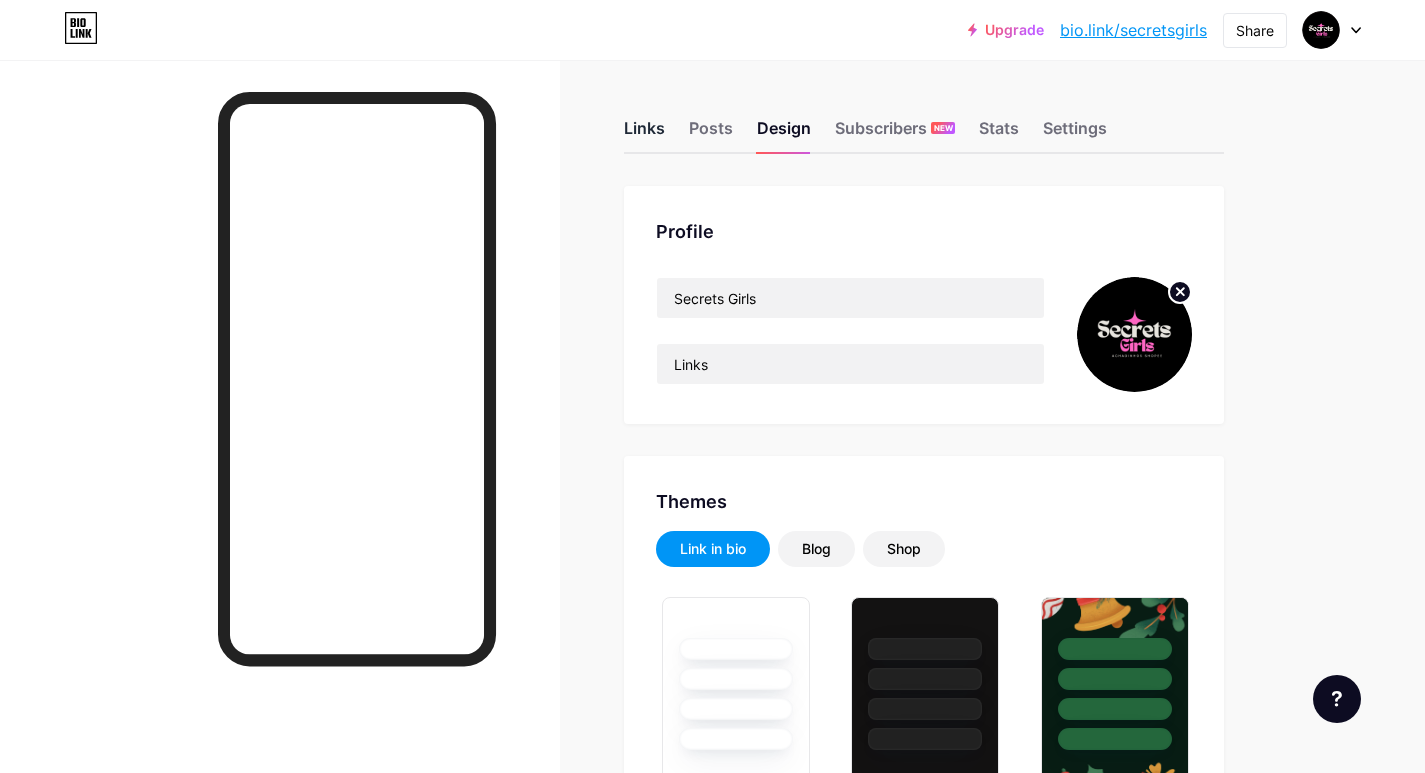 click on "Links" at bounding box center (644, 134) 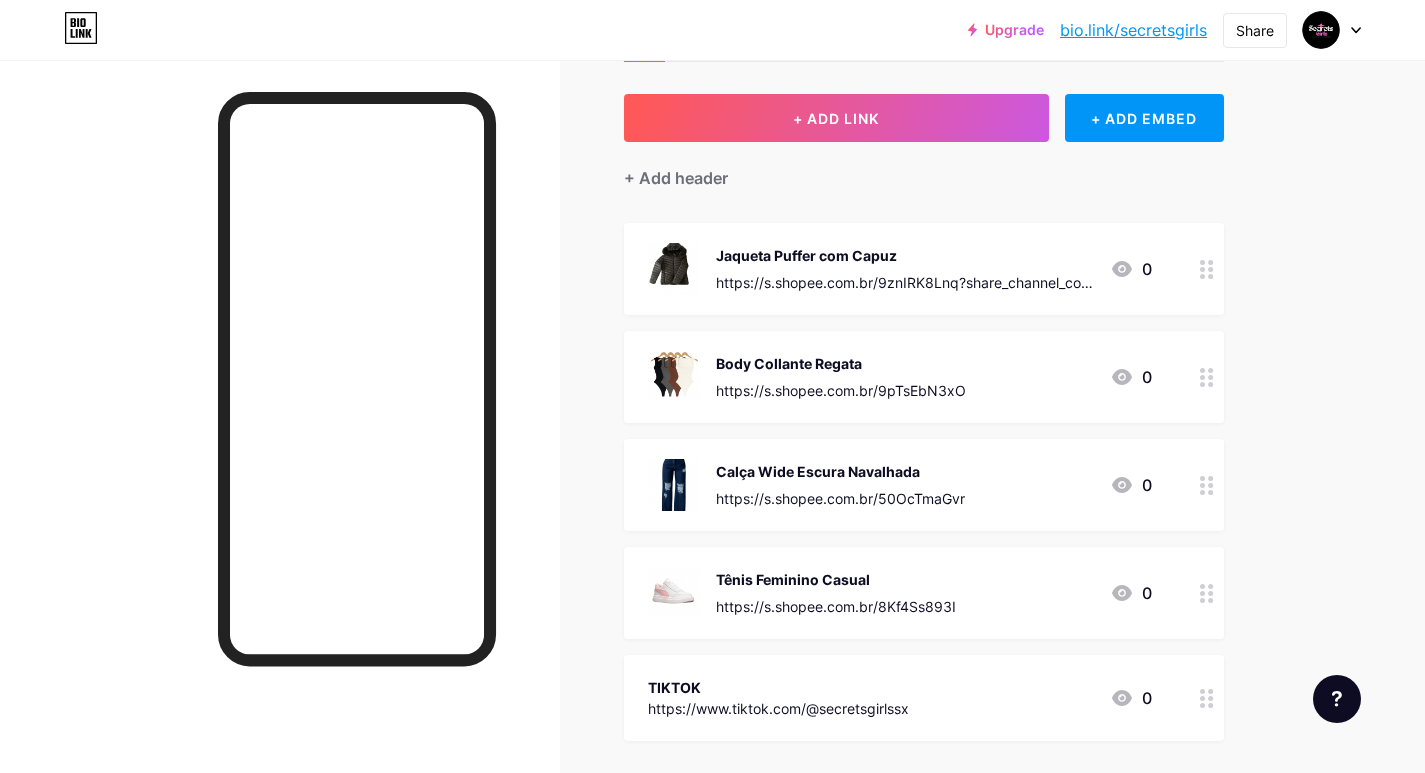 scroll, scrollTop: 0, scrollLeft: 0, axis: both 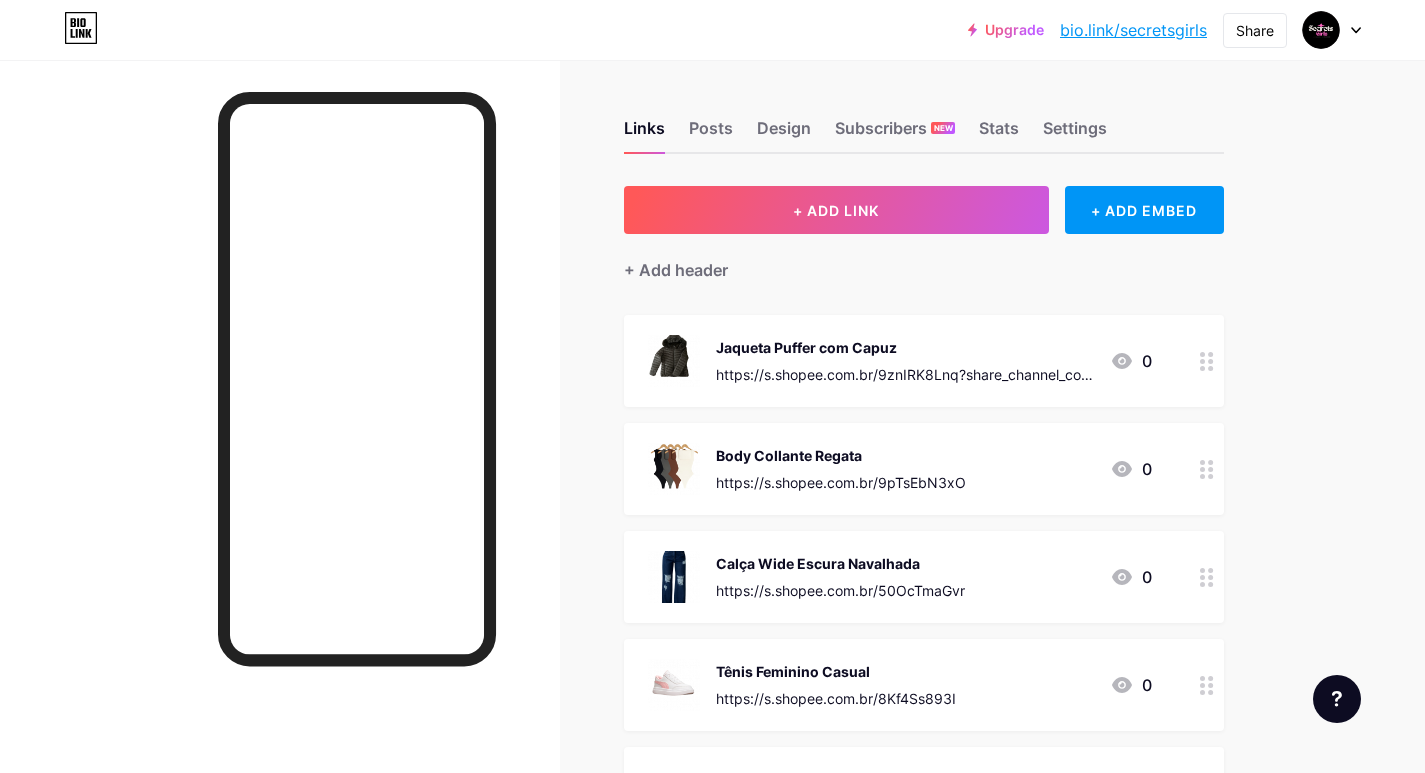 click on "https://s.shopee.com.br/9pTsEbN3xO" at bounding box center (841, 482) 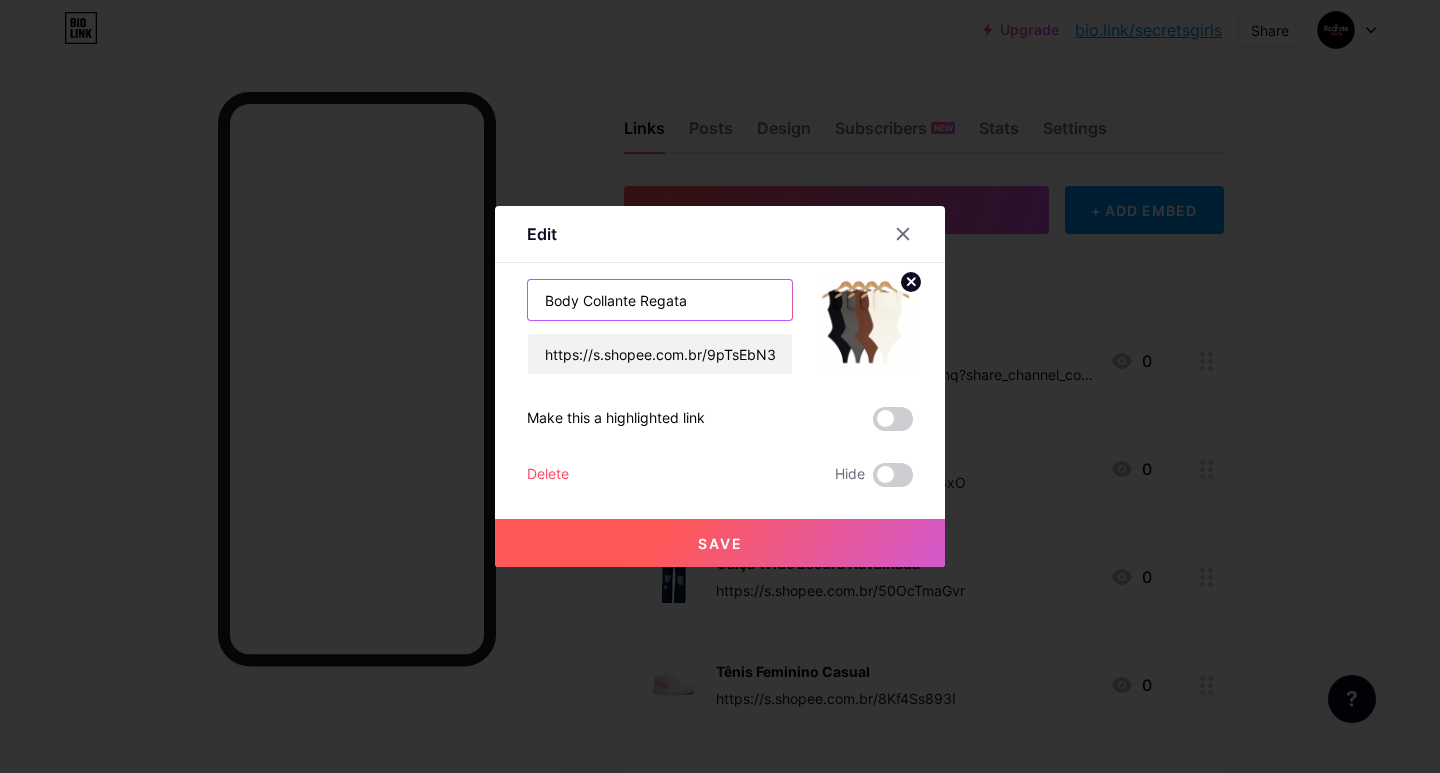 click on "Body Collante Regata" at bounding box center (660, 300) 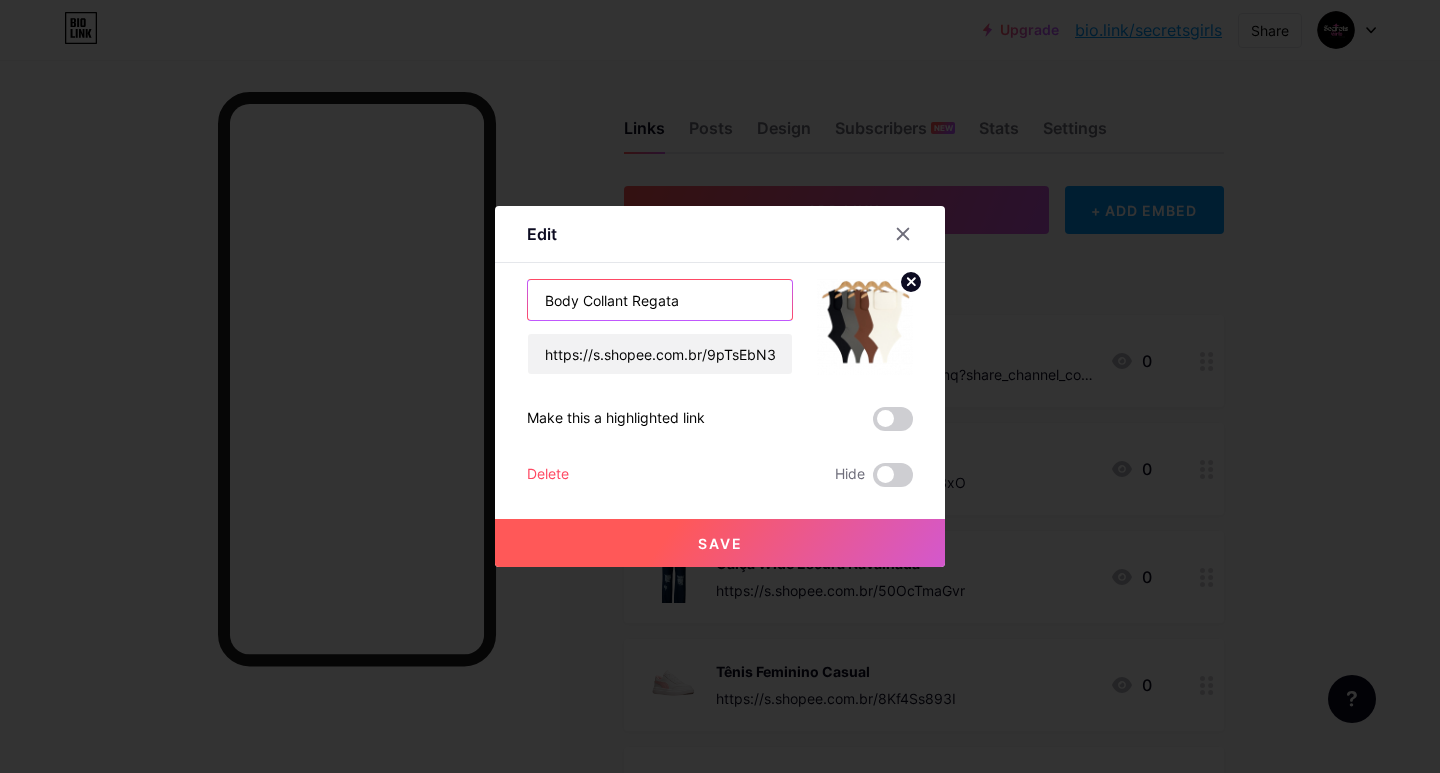 type on "Body Collant Regata" 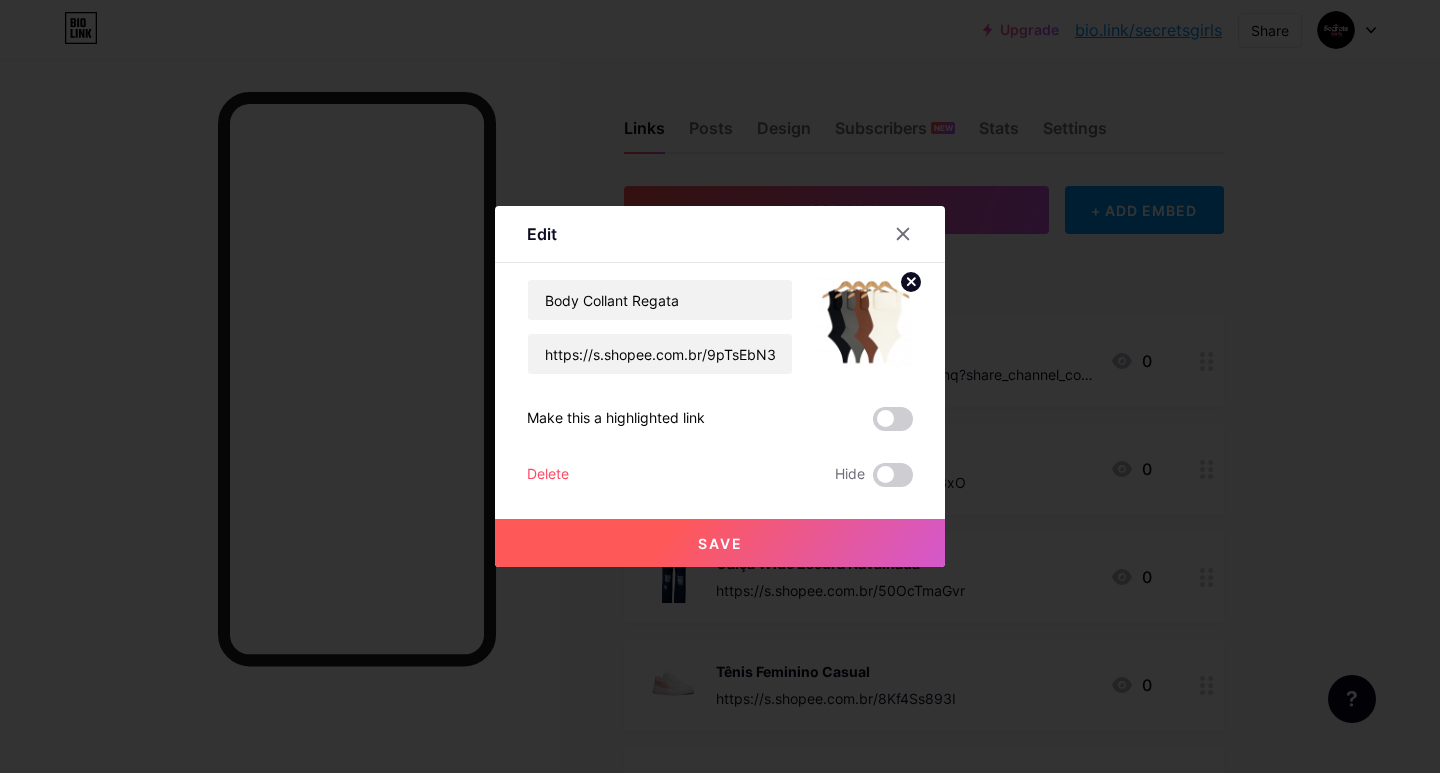click on "Save" at bounding box center (720, 543) 